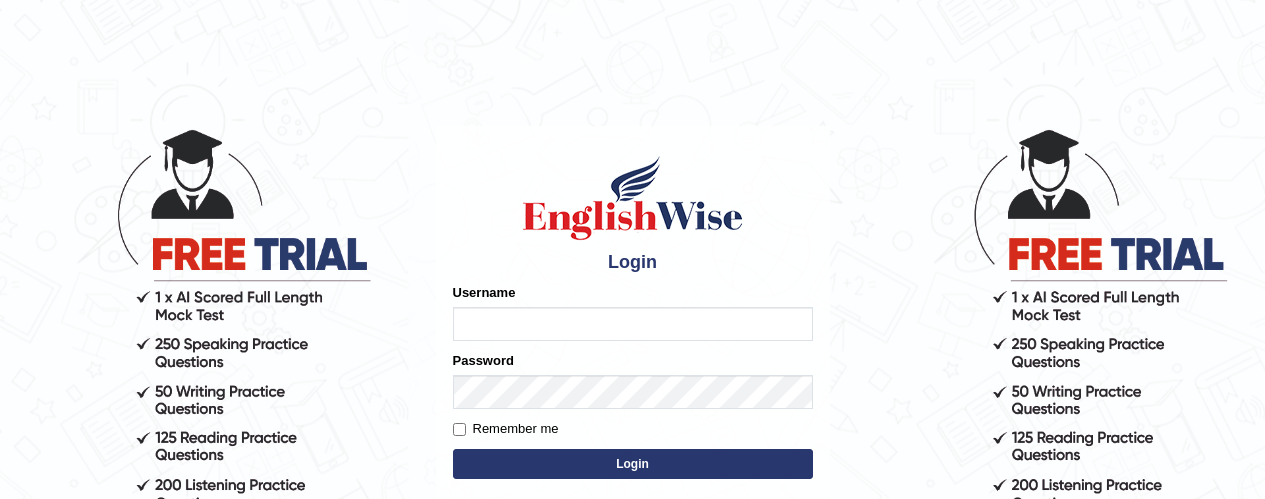 scroll, scrollTop: 0, scrollLeft: 0, axis: both 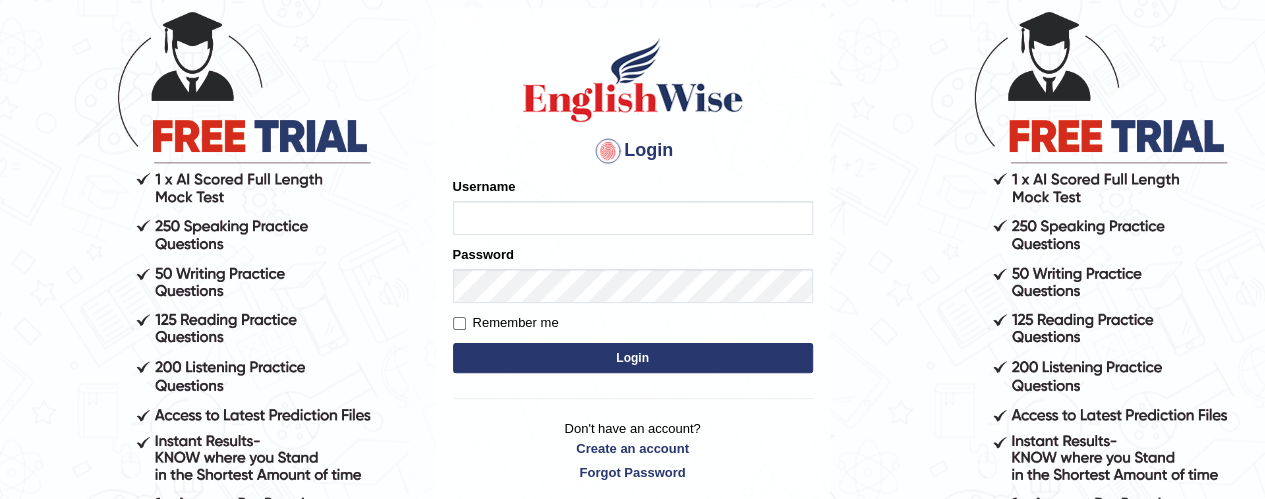type on "tashilama" 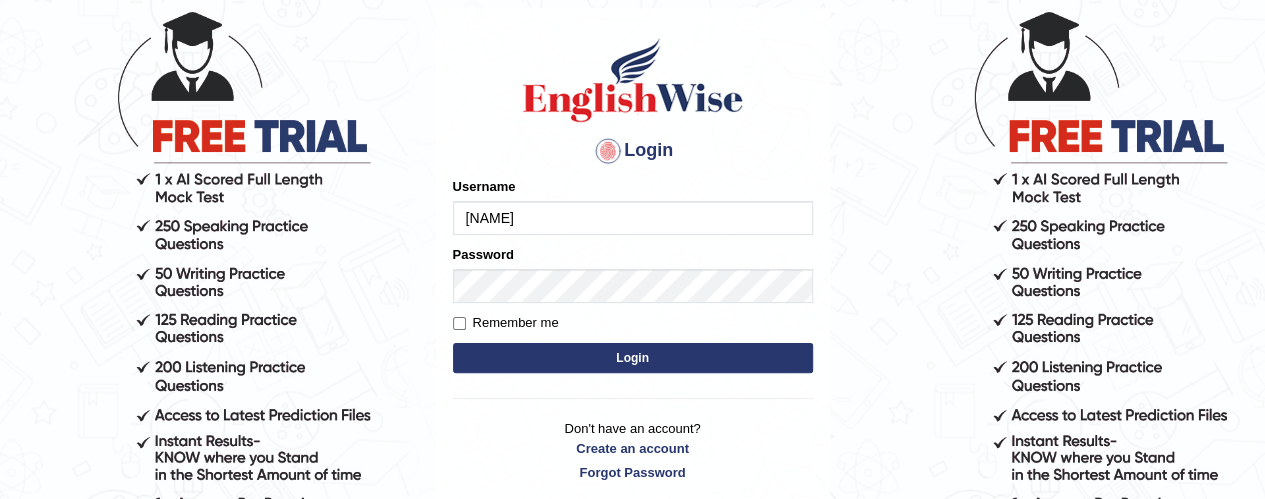 click on "Login" at bounding box center [633, 358] 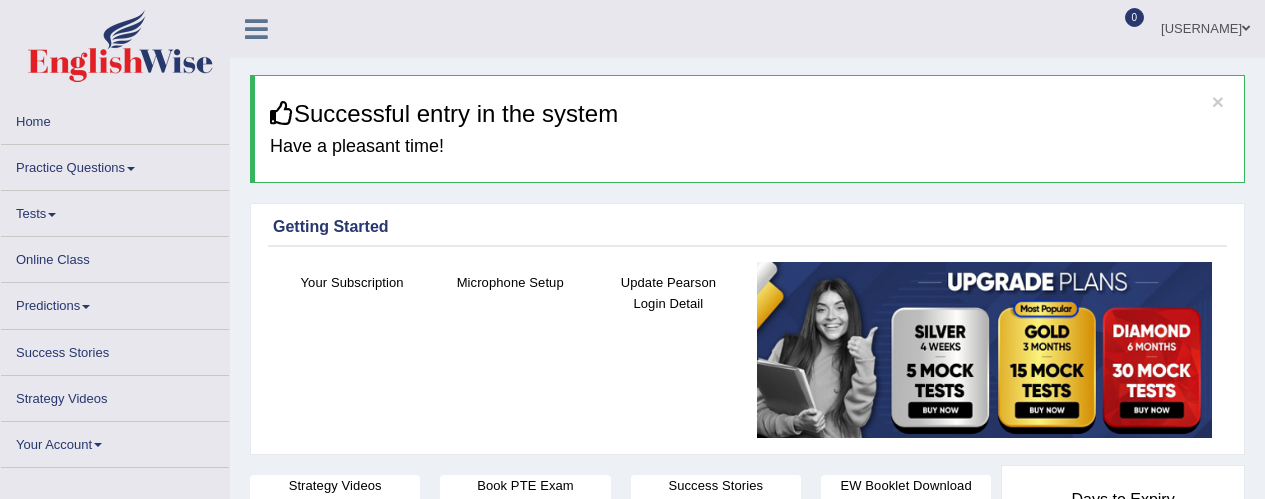 scroll, scrollTop: 0, scrollLeft: 0, axis: both 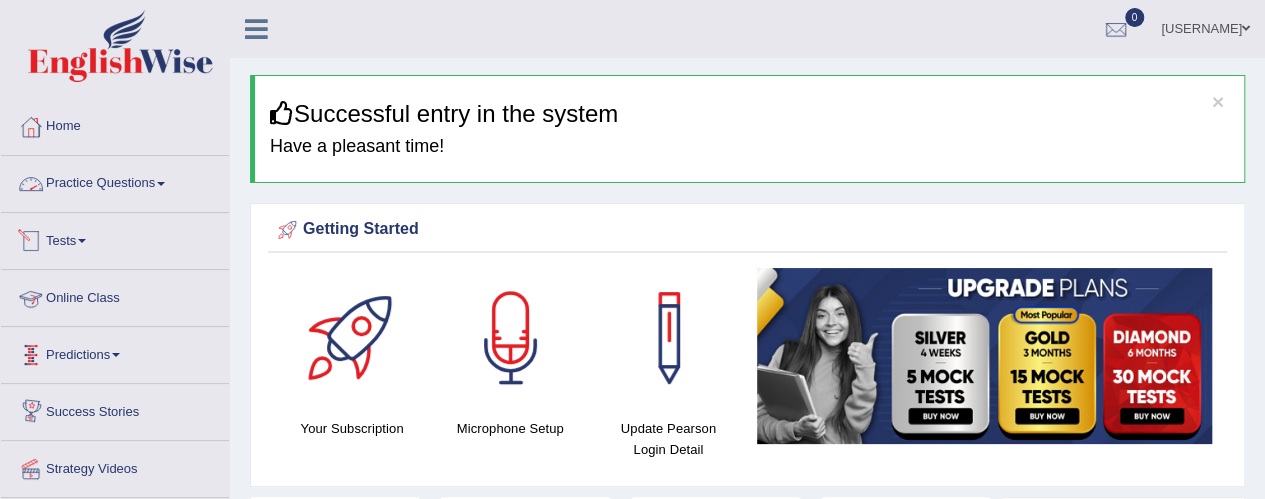 click on "Practice Questions" at bounding box center [115, 181] 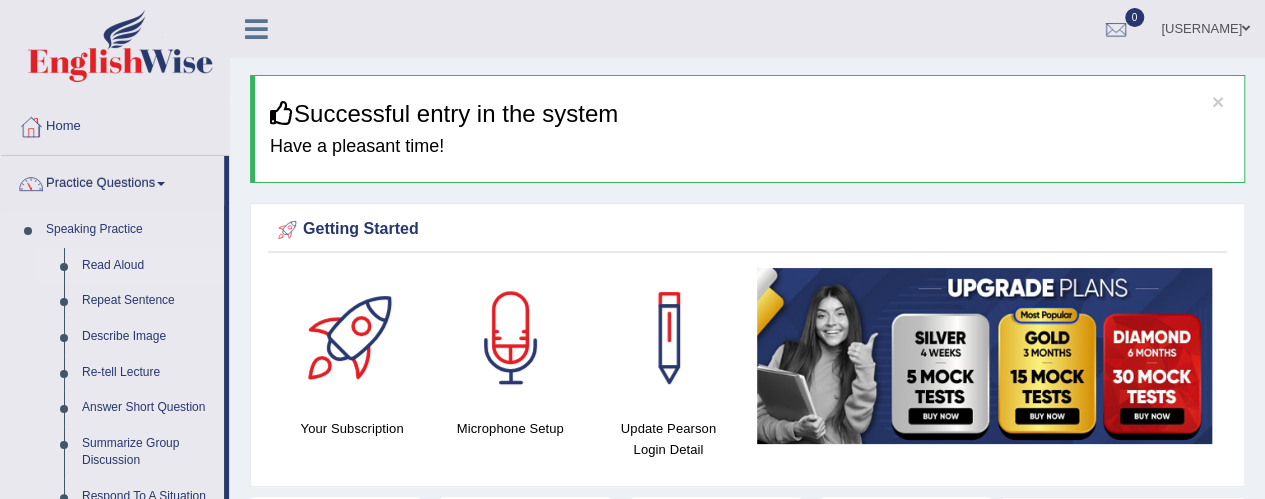 click on "Read Aloud" at bounding box center [148, 266] 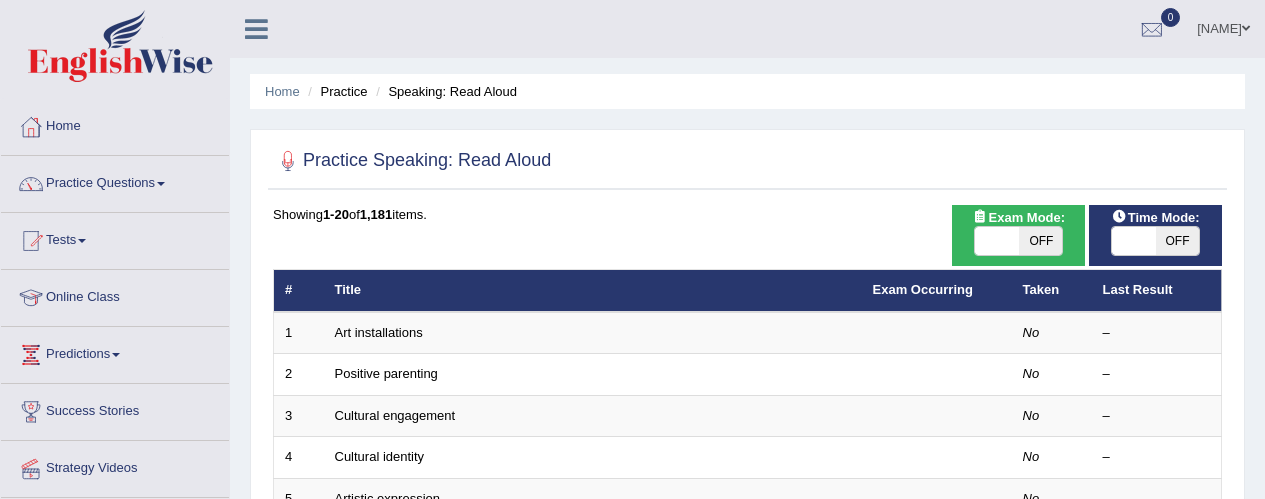scroll, scrollTop: 0, scrollLeft: 0, axis: both 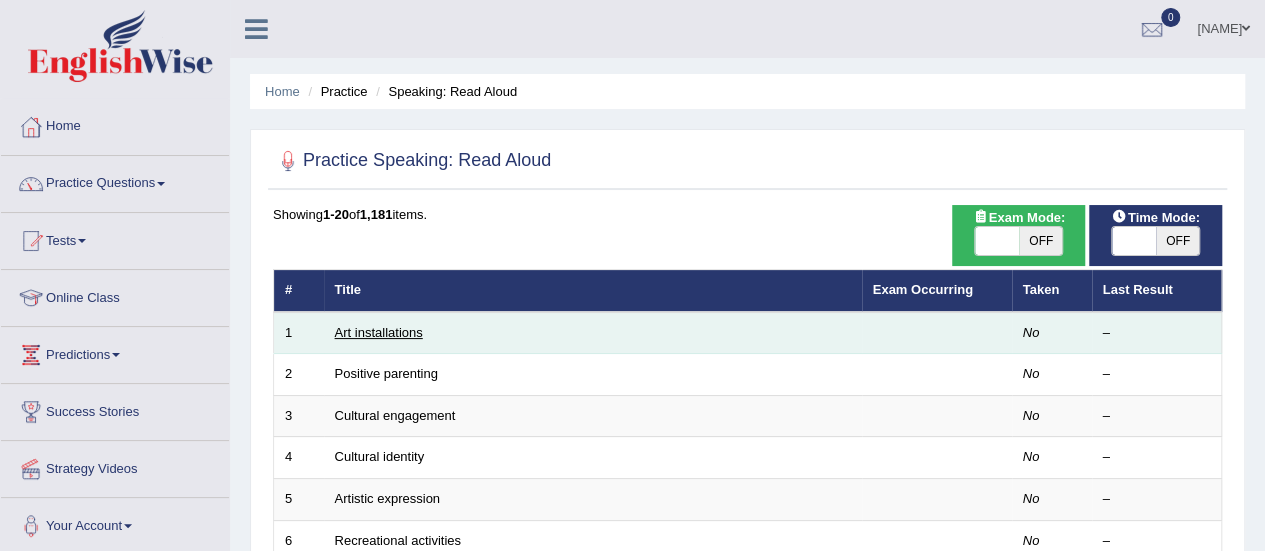 click on "Art installations" at bounding box center [379, 332] 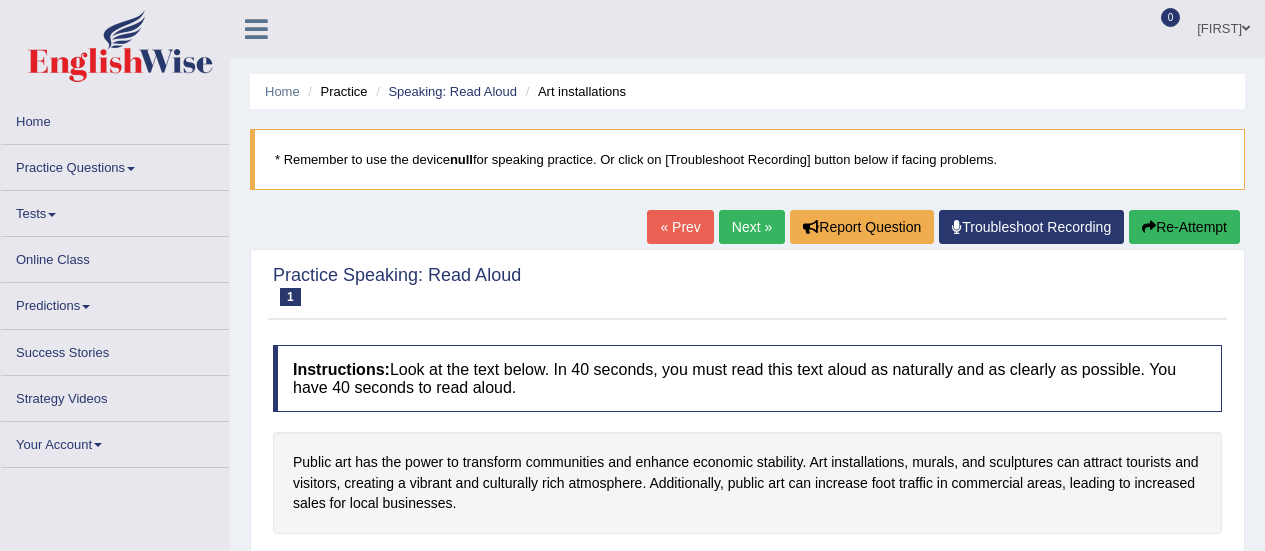 scroll, scrollTop: 0, scrollLeft: 0, axis: both 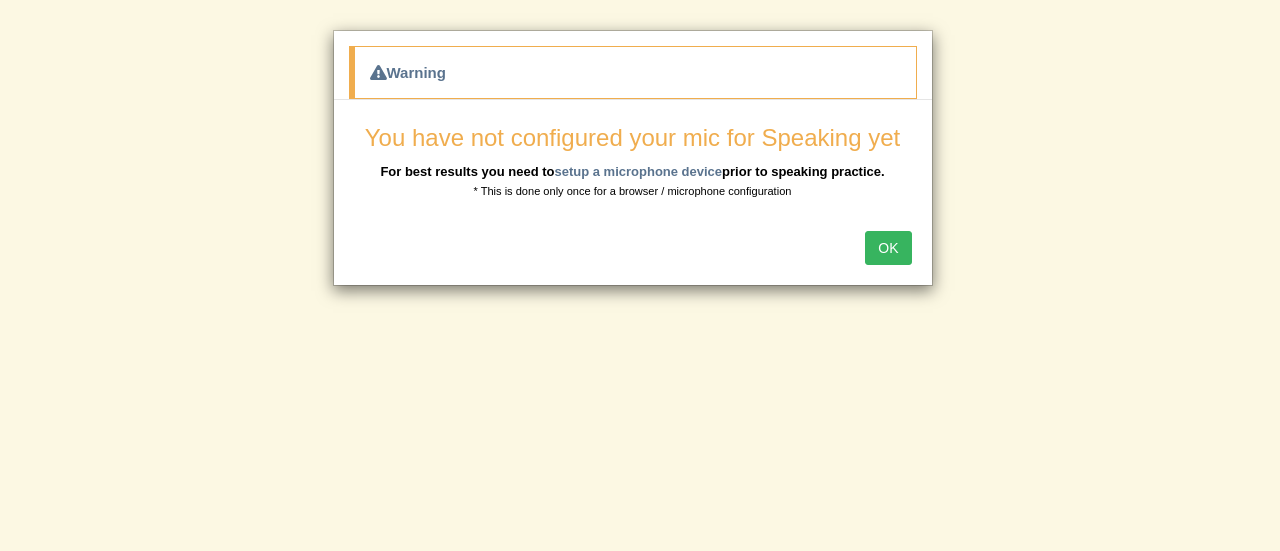 click on "OK" at bounding box center [888, 248] 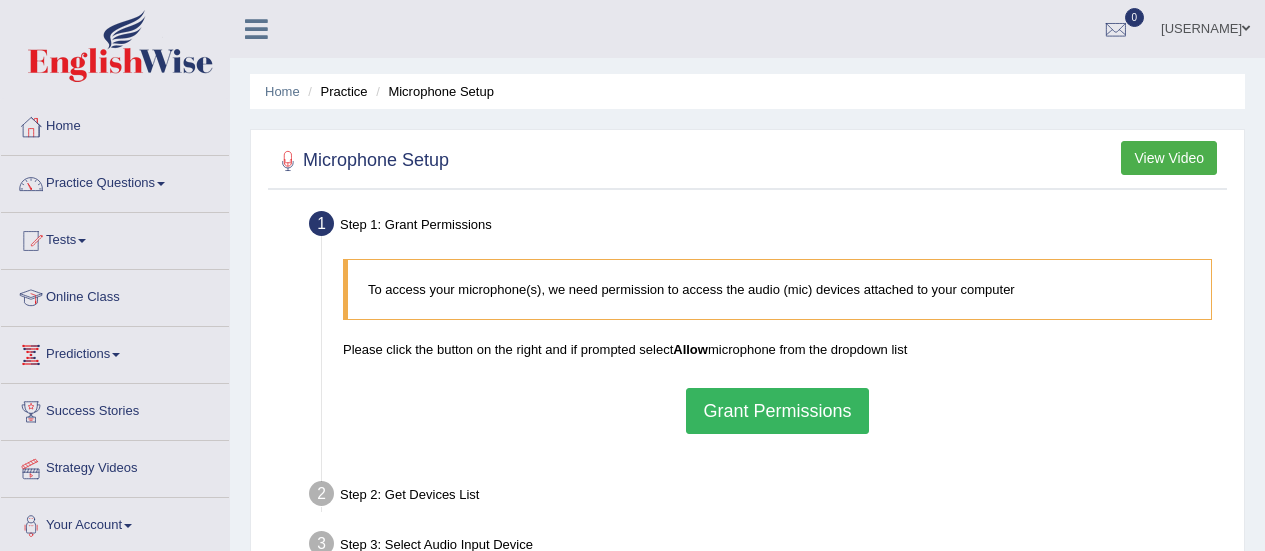 scroll, scrollTop: 0, scrollLeft: 0, axis: both 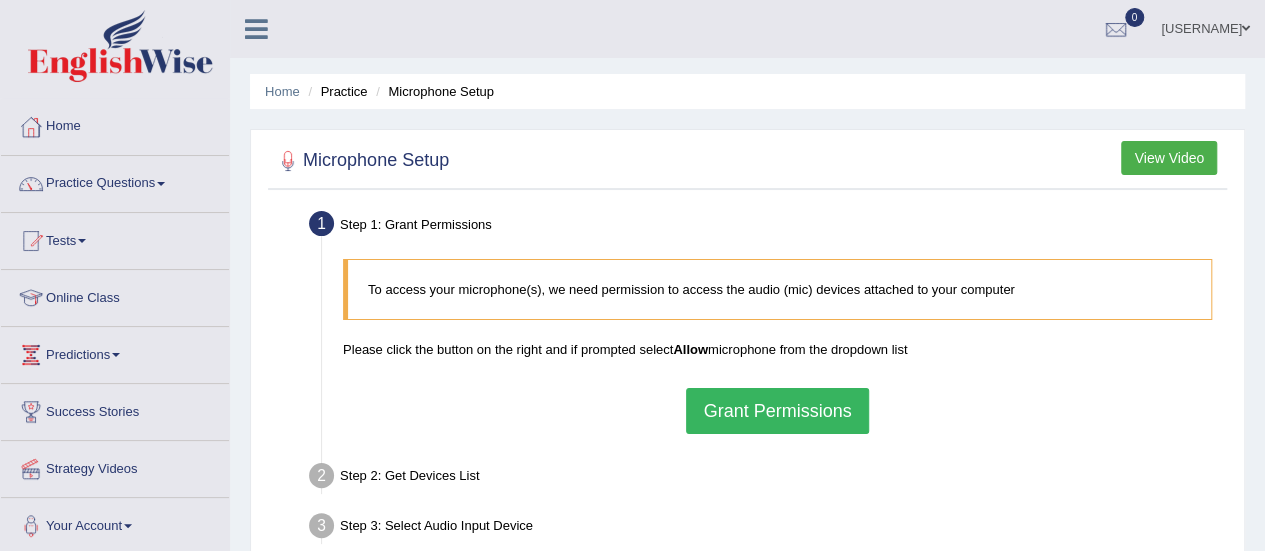 click on "Grant Permissions" at bounding box center [777, 411] 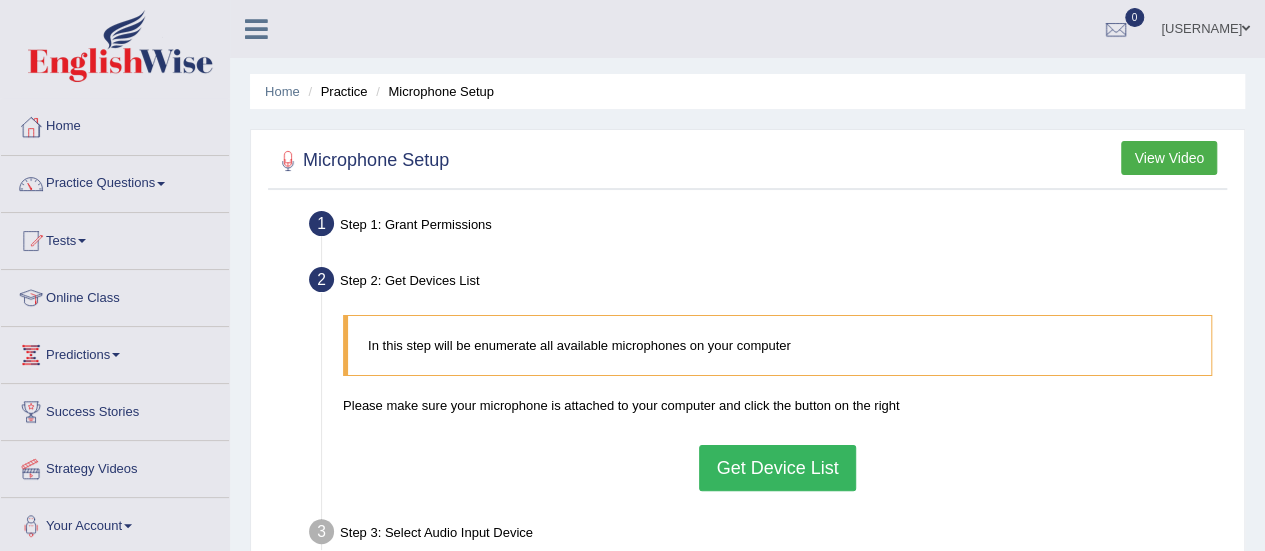 click on "Get Device List" at bounding box center [777, 468] 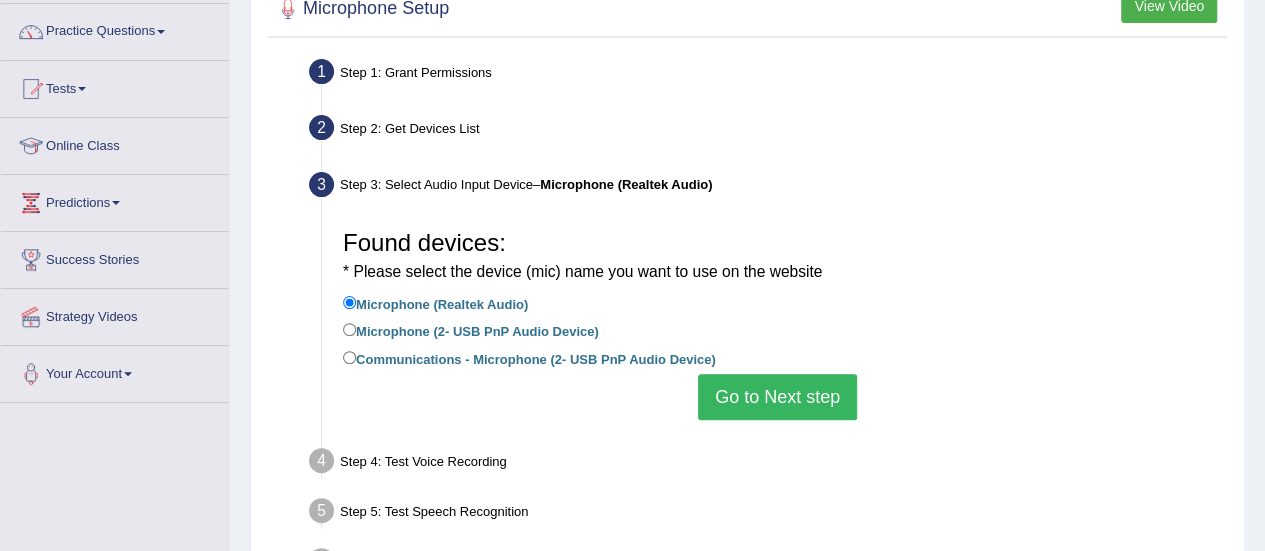 scroll, scrollTop: 152, scrollLeft: 0, axis: vertical 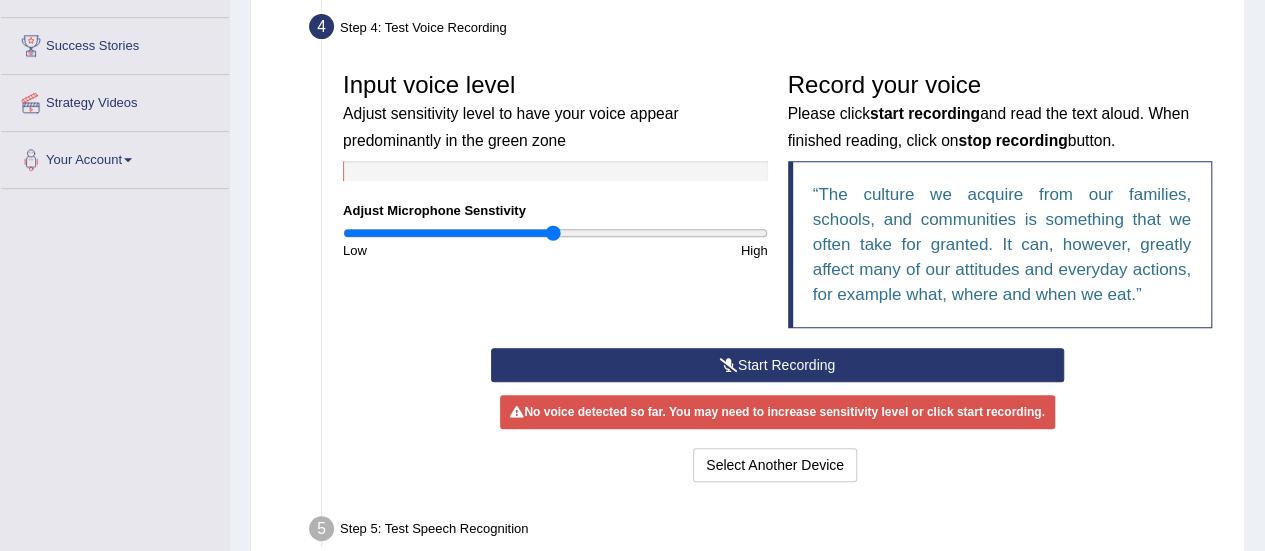 click on "Start Recording" at bounding box center [777, 365] 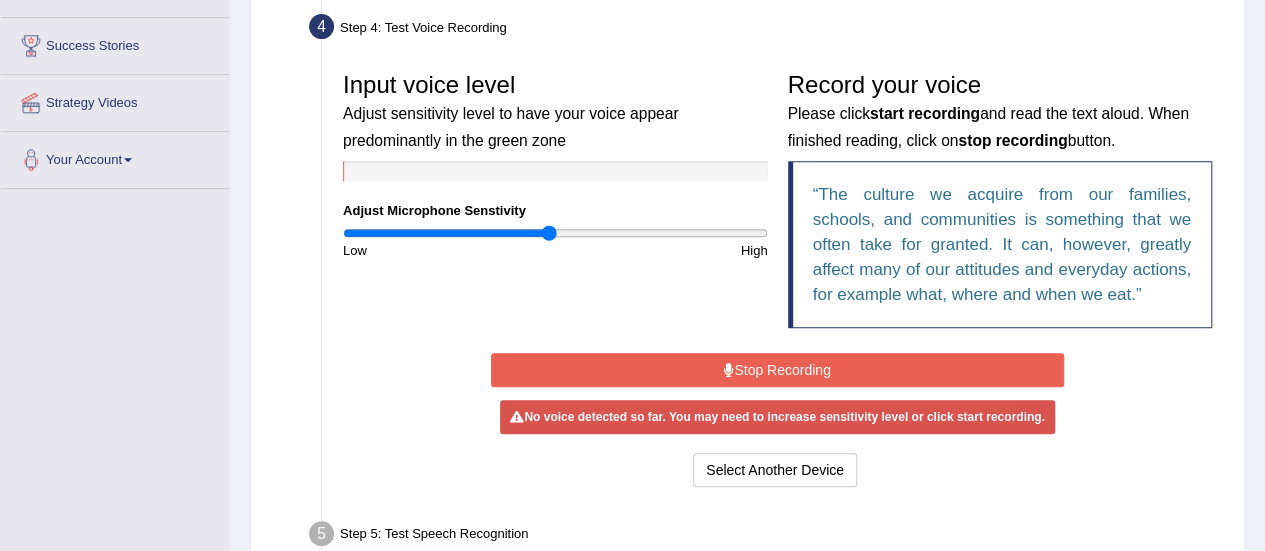 type on "1" 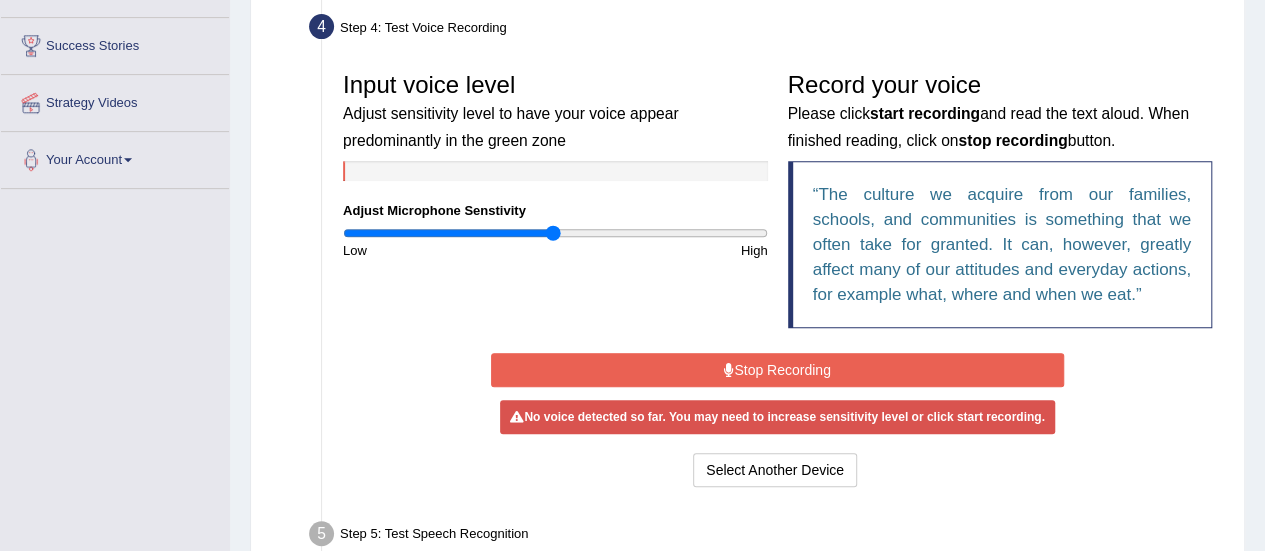 click at bounding box center [555, 233] 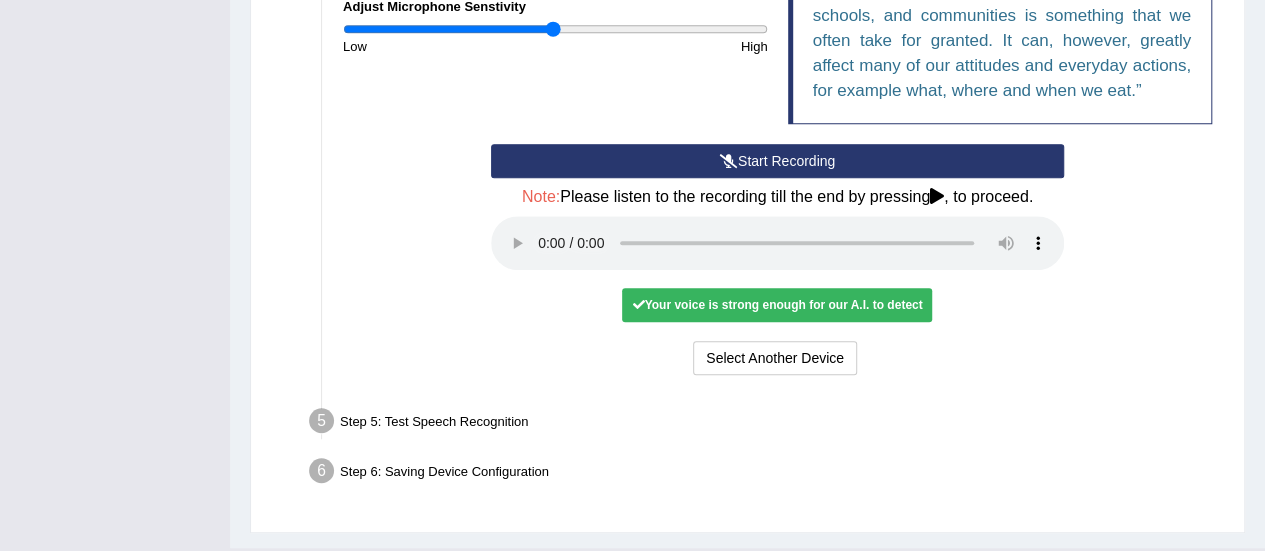 scroll, scrollTop: 614, scrollLeft: 0, axis: vertical 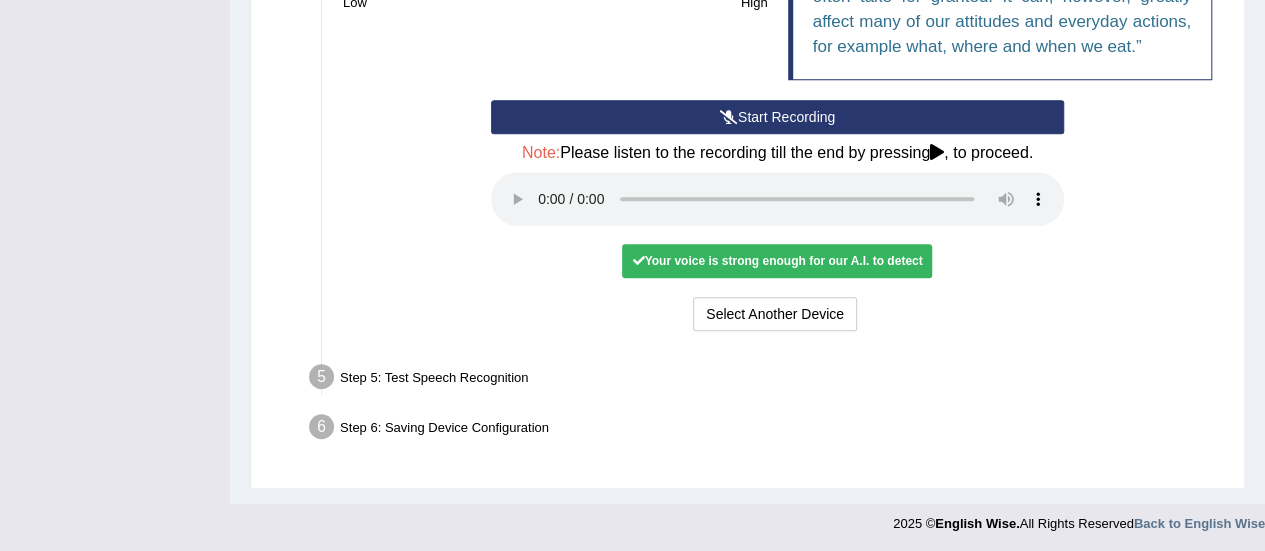 click on "Your voice is strong enough for our A.I. to detect" at bounding box center [777, 261] 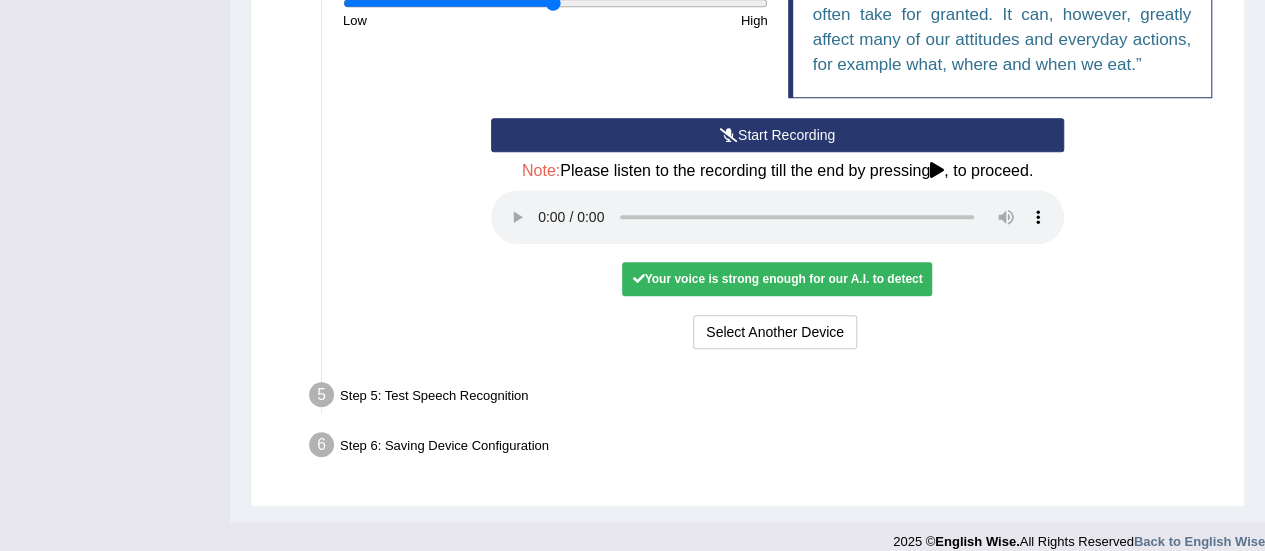 scroll, scrollTop: 614, scrollLeft: 0, axis: vertical 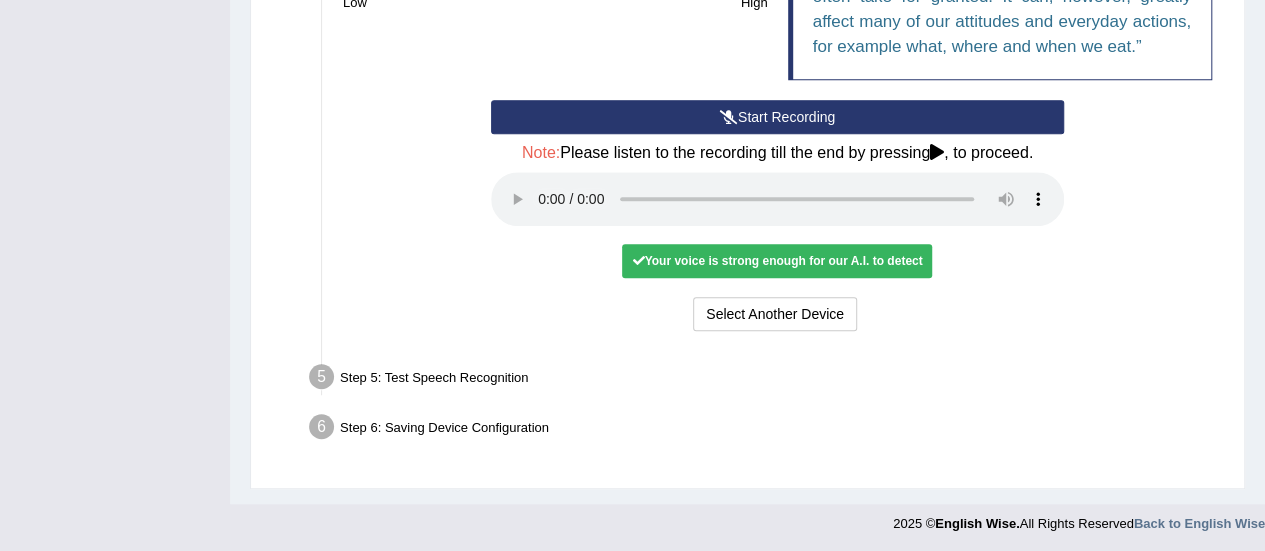 click on "Your voice is strong enough for our A.I. to detect" at bounding box center (777, 261) 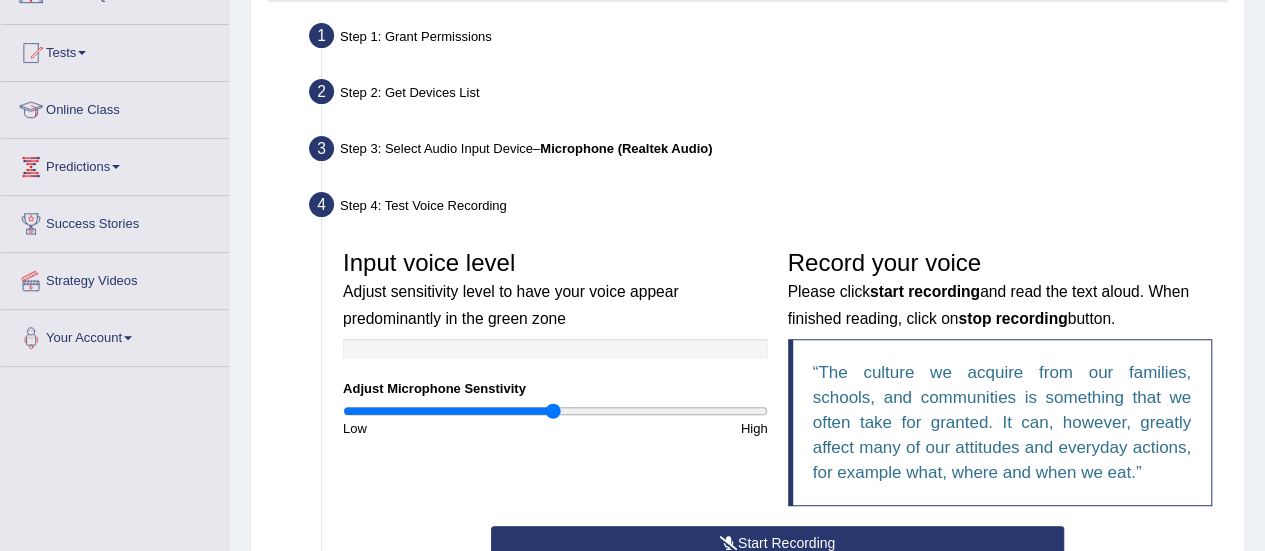 scroll, scrollTop: 0, scrollLeft: 0, axis: both 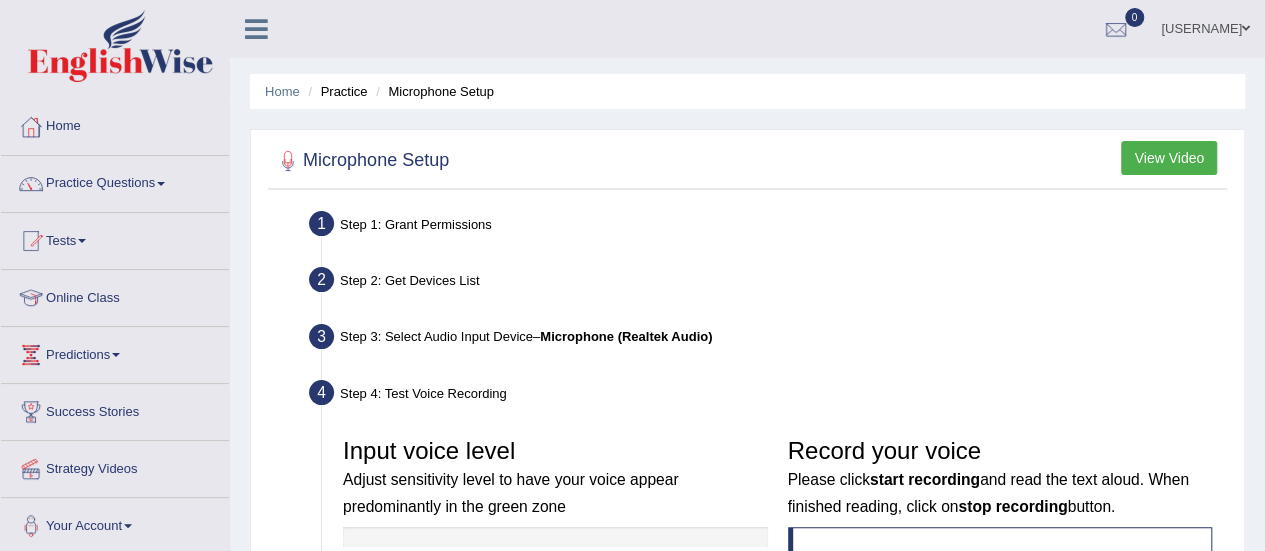 click on "Practice" at bounding box center (335, 91) 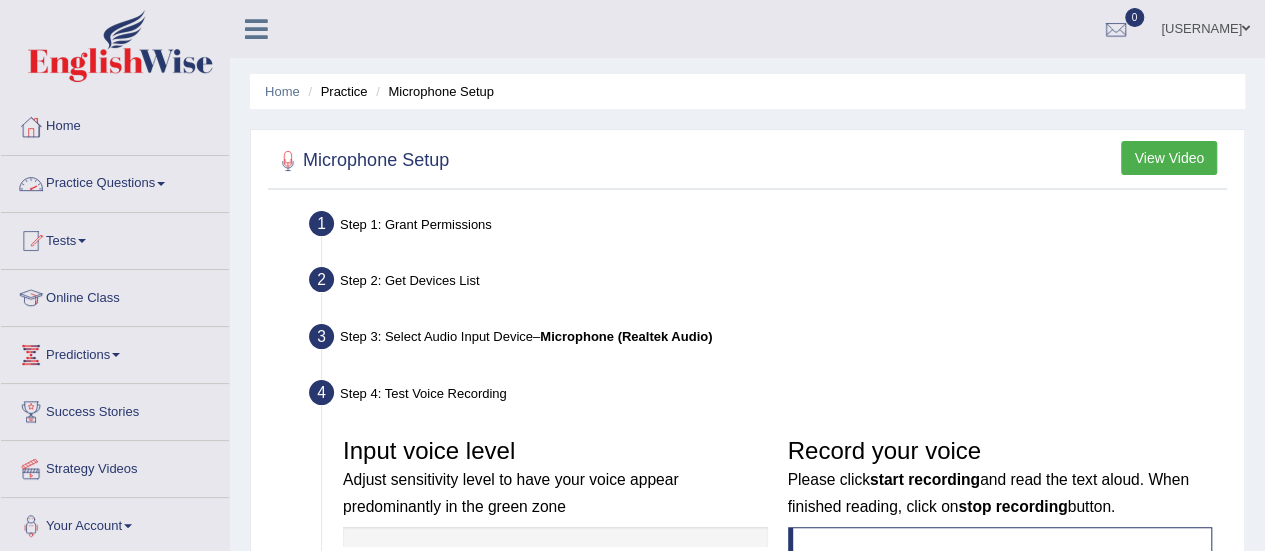 click on "Practice Questions" at bounding box center [115, 181] 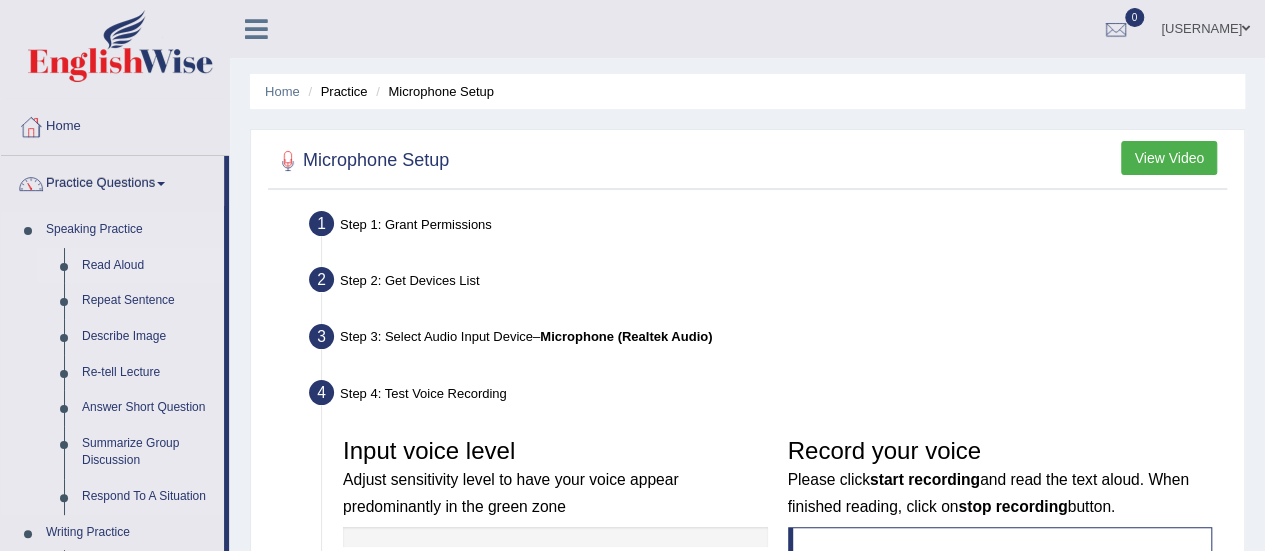 click on "Read Aloud" at bounding box center (148, 266) 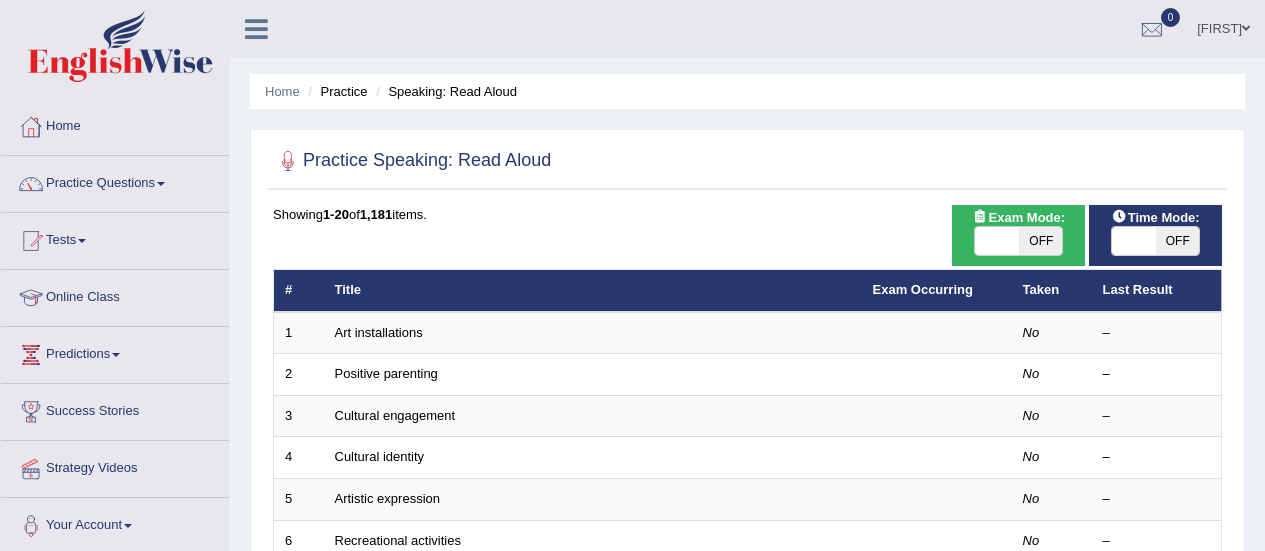 scroll, scrollTop: 170, scrollLeft: 0, axis: vertical 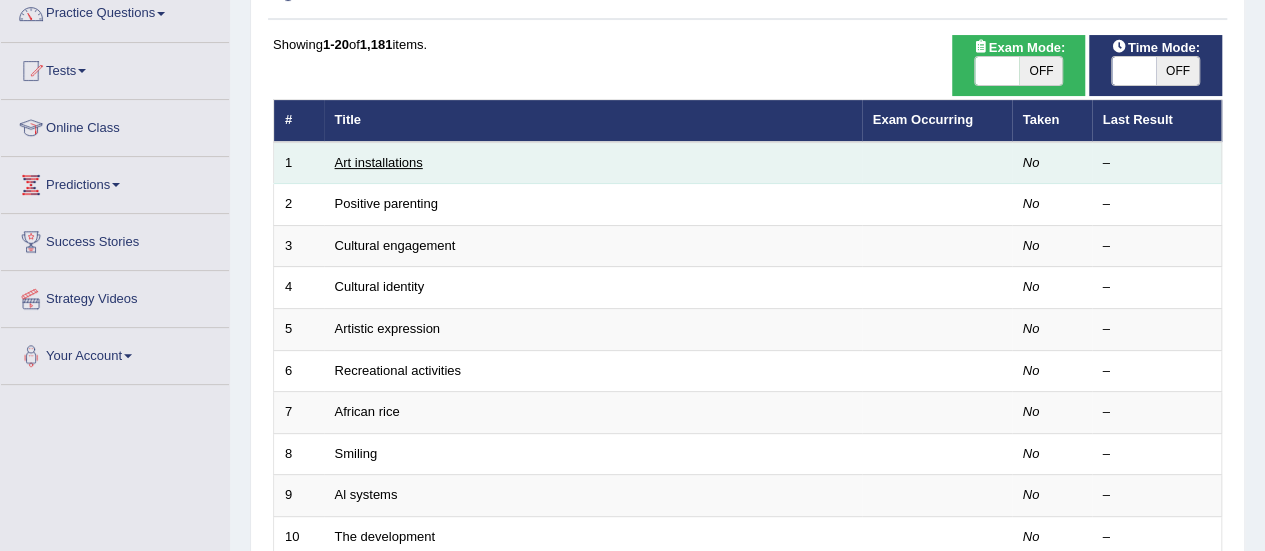 click on "Art installations" at bounding box center [379, 162] 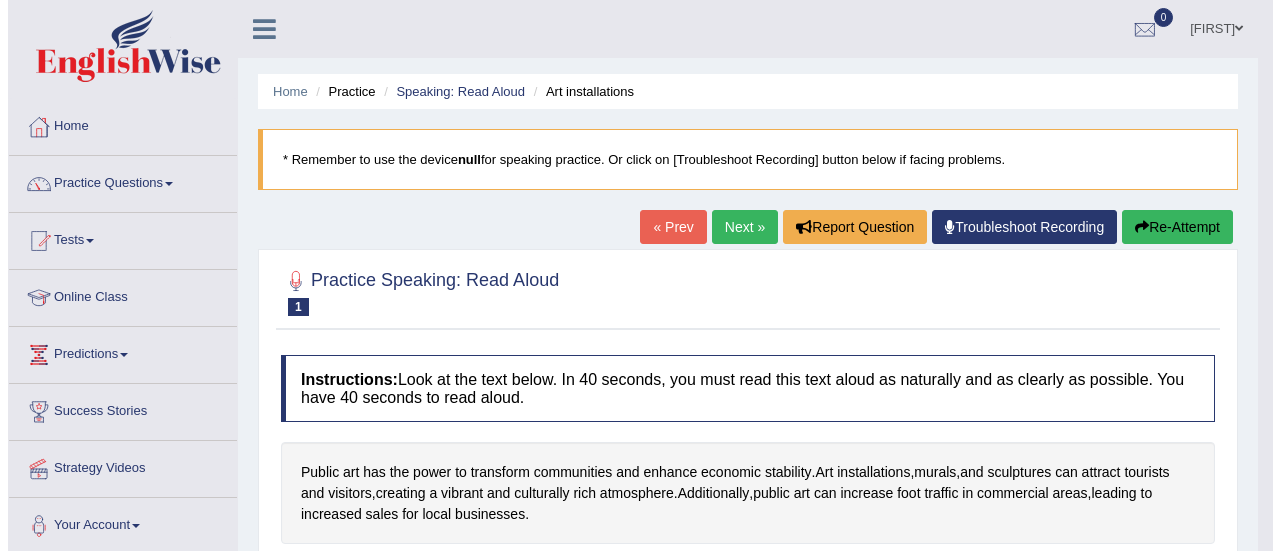 scroll, scrollTop: 0, scrollLeft: 0, axis: both 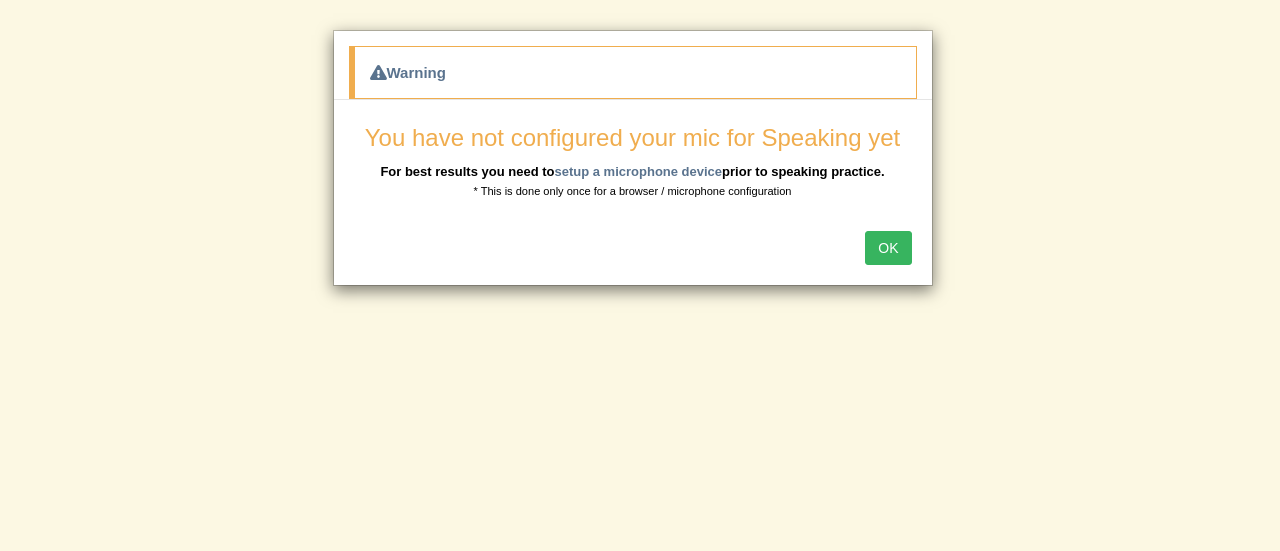 click on "OK" at bounding box center (888, 248) 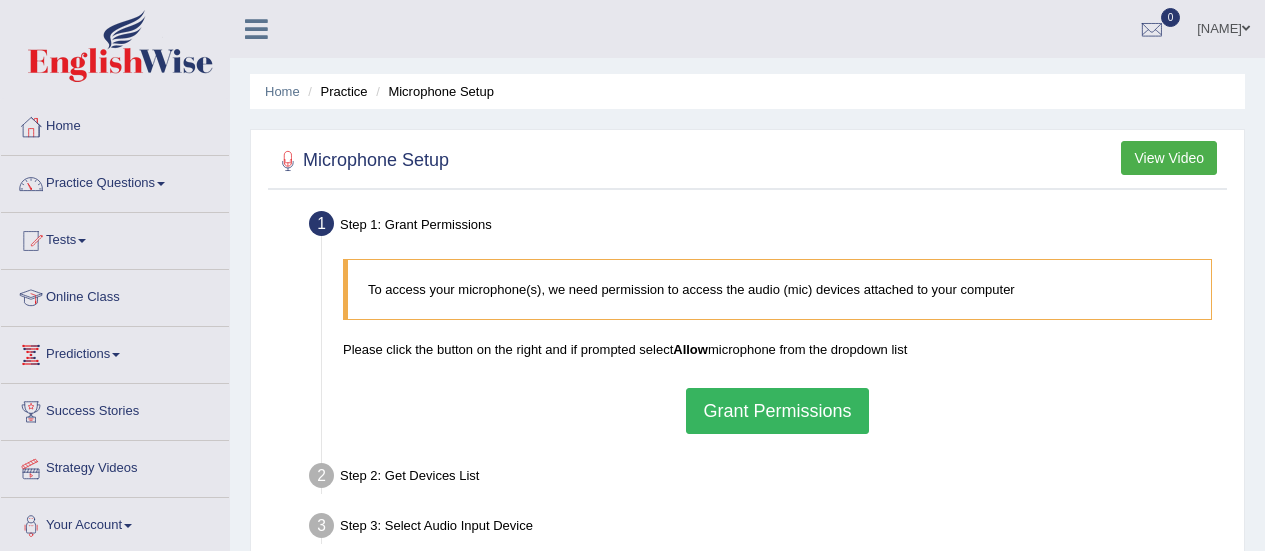 scroll, scrollTop: 0, scrollLeft: 0, axis: both 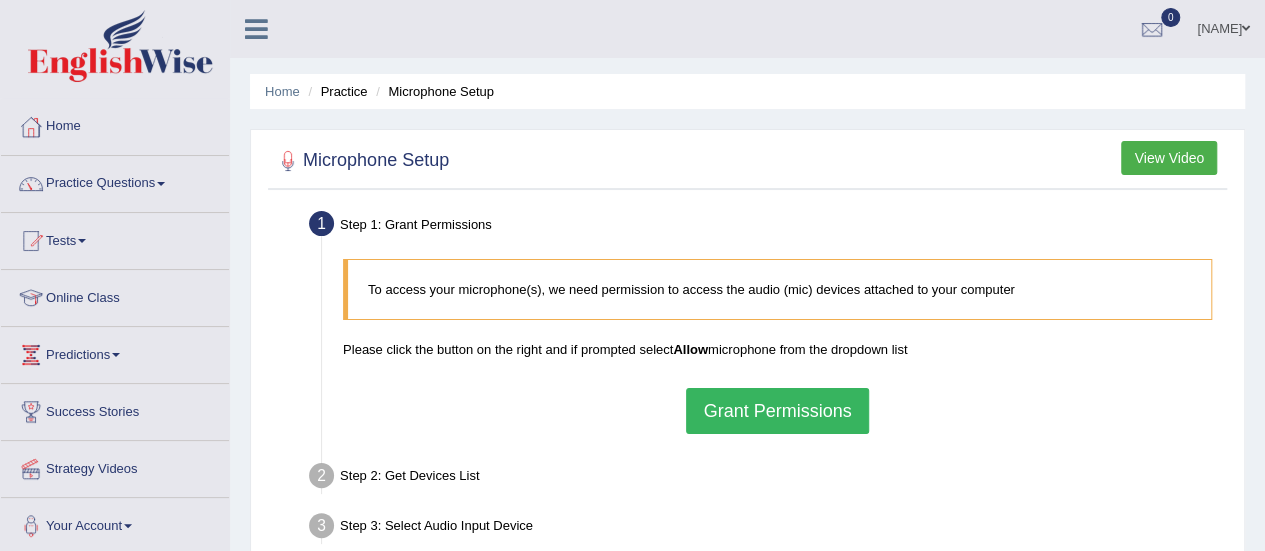 click on "Grant Permissions" at bounding box center [777, 411] 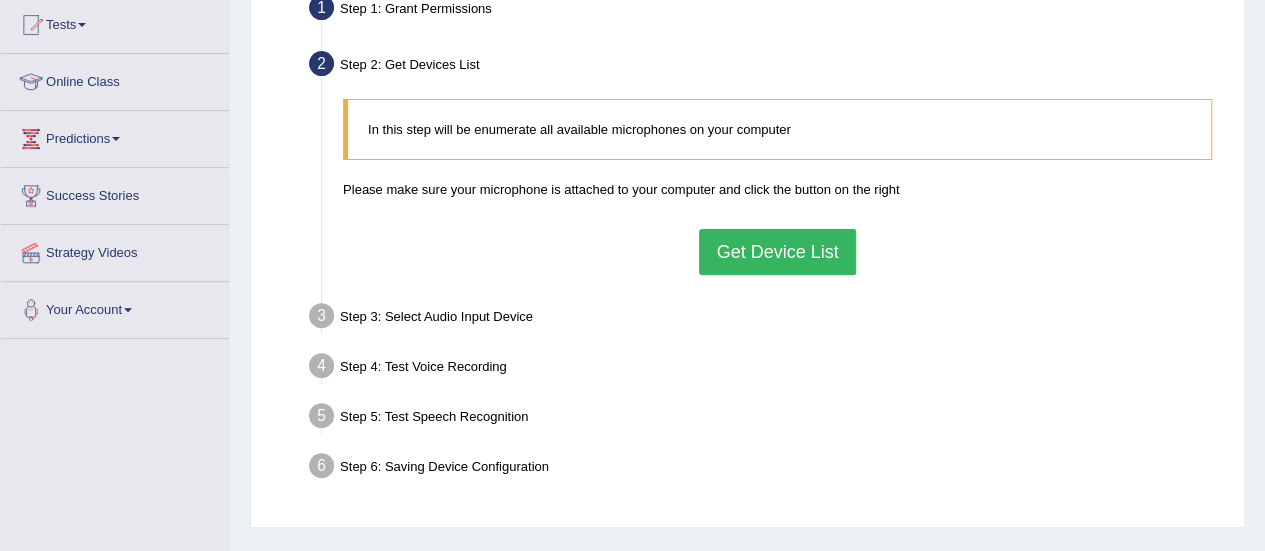 scroll, scrollTop: 234, scrollLeft: 0, axis: vertical 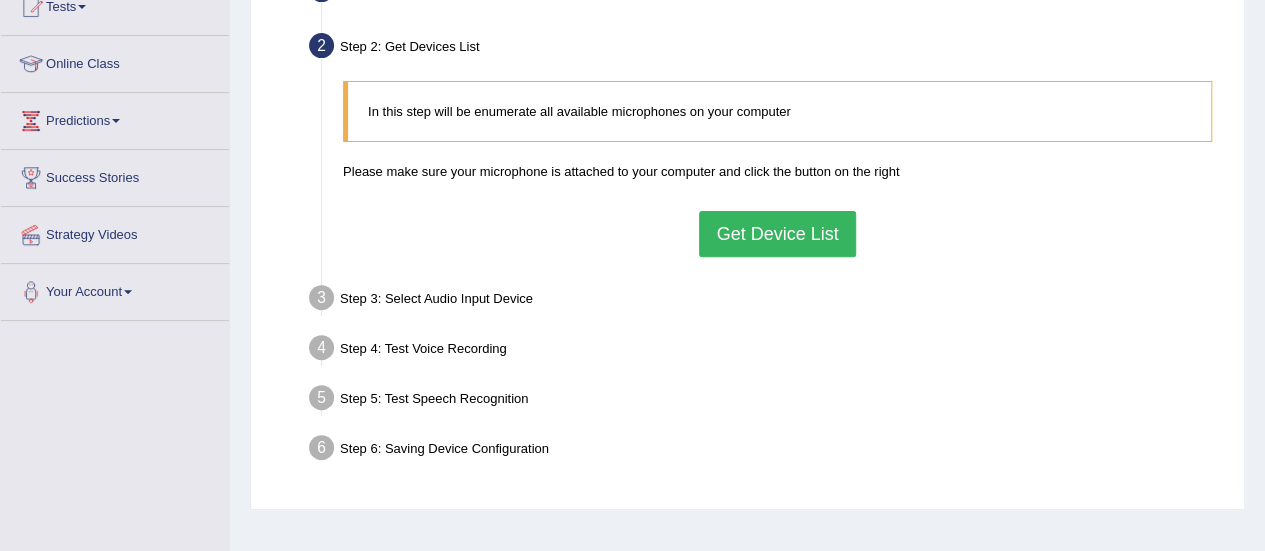 click on "Step 1: Grant Permissions   To access your microphone(s), we need permission to access the audio (mic) devices attached to your computer   Please click the button on the right and if prompted select  Allow  microphone from the dropdown list     Grant Permissions   Step 2: Get Devices List   In this step will be enumerate all available microphones on your computer   Please make sure your microphone is attached to your computer and click the button on the right     Get Device List   Step 3: Select Audio Input Device  –    Found devices:
* Please select the device (mic) name you want to use on the website     Go to Next step   Step 4: Test Voice Recording   Input voice level   Adjust sensitivity level to have your voice appear predominantly in the green zone     Adjust Microphone Senstivity     Low   High   Record your voice Please click  start recording  and read the text aloud. When finished reading, click on  stop recording  button.      Start Recording     Note:" at bounding box center (747, 235) 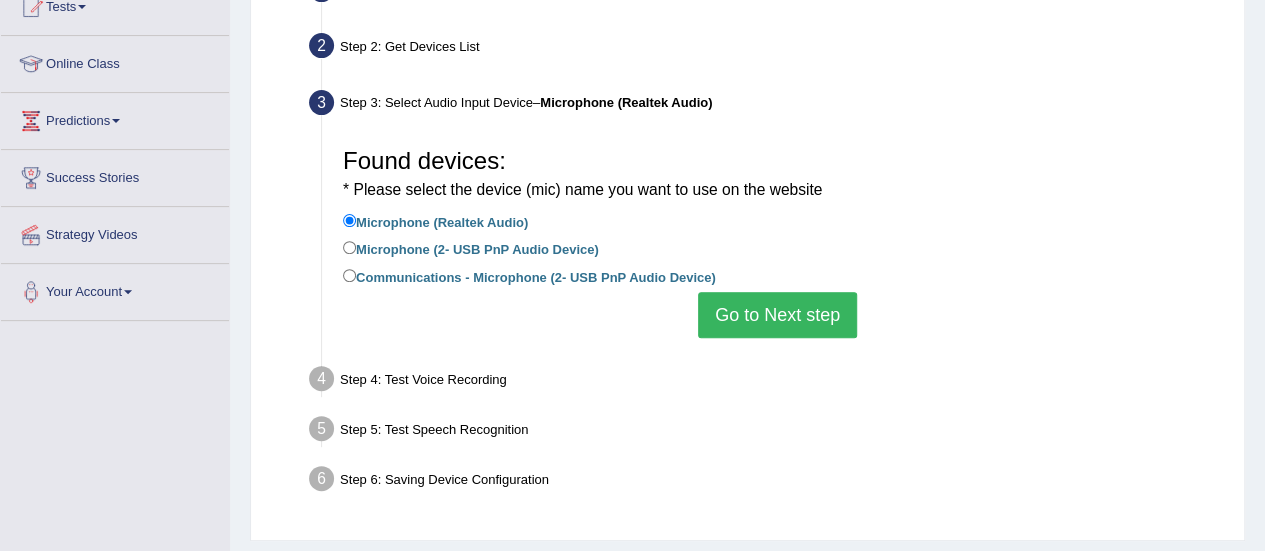 click on "Go to Next step" at bounding box center (777, 315) 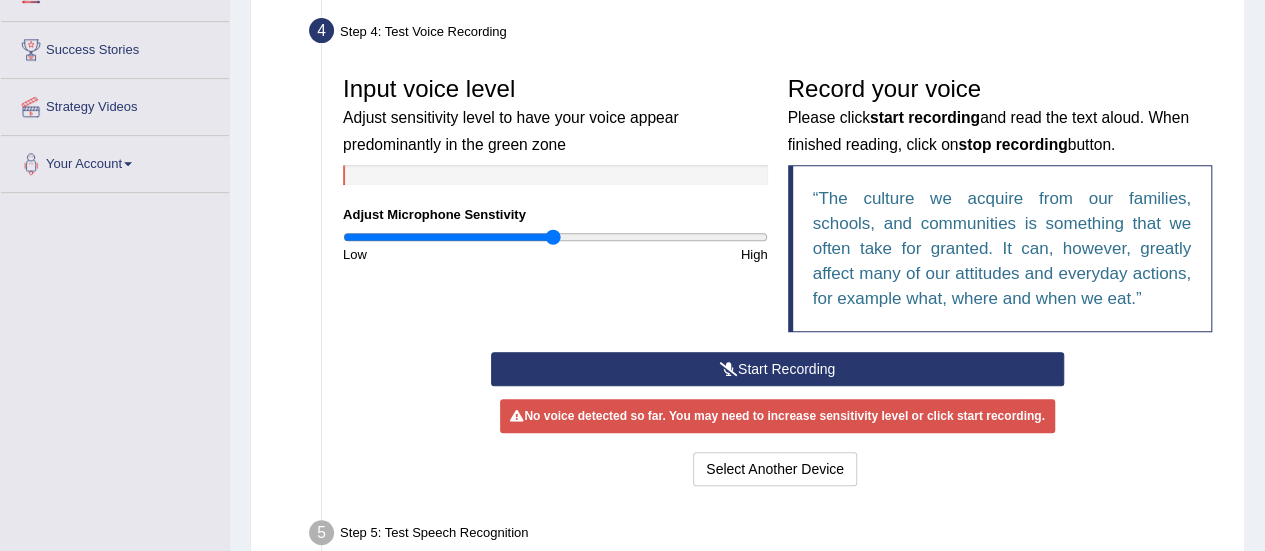 scroll, scrollTop: 364, scrollLeft: 0, axis: vertical 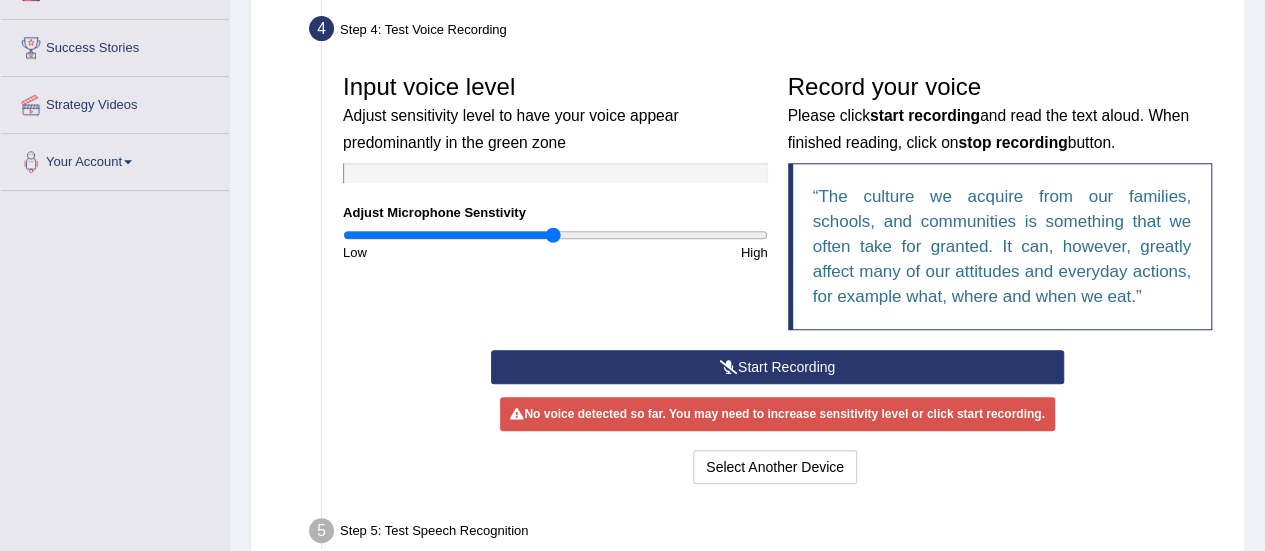 click at bounding box center [729, 367] 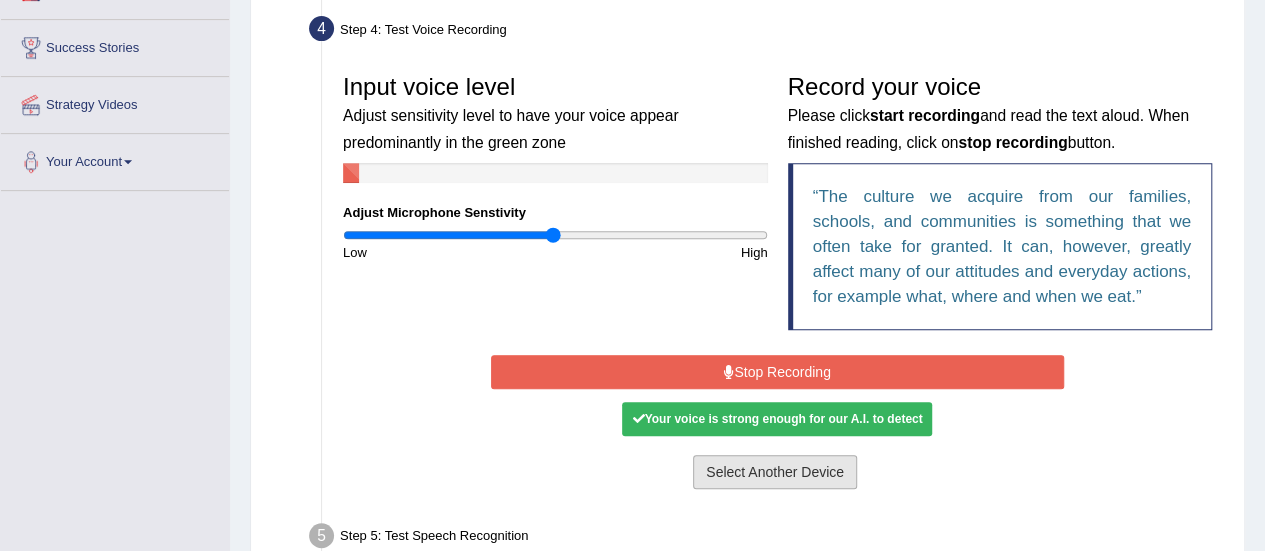 click on "Select Another Device" at bounding box center [775, 472] 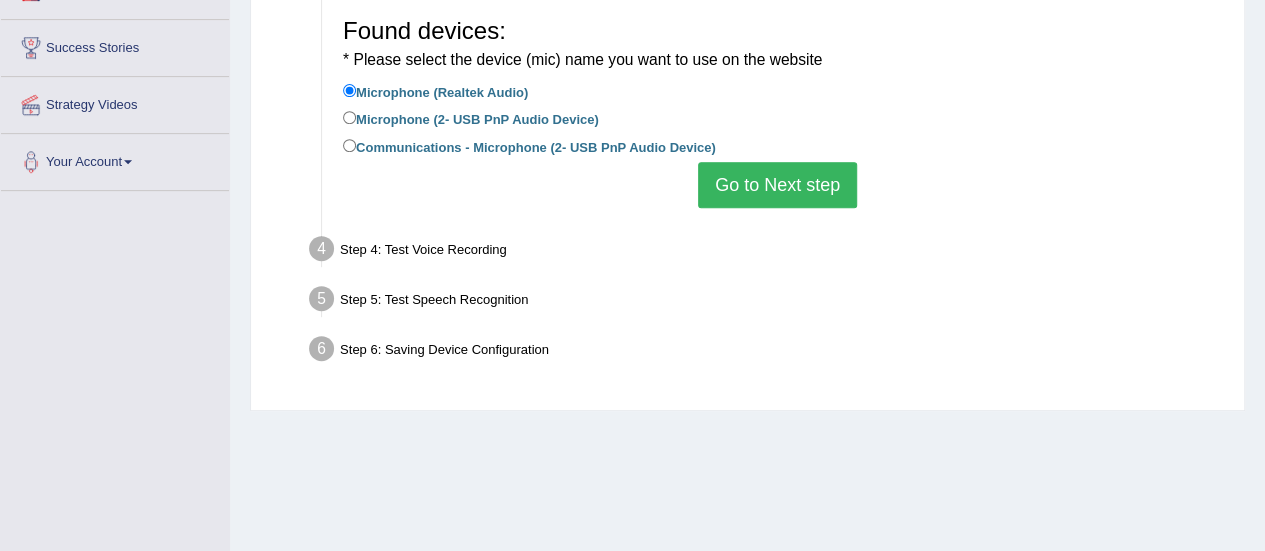 click on "Go to Next step" at bounding box center [777, 185] 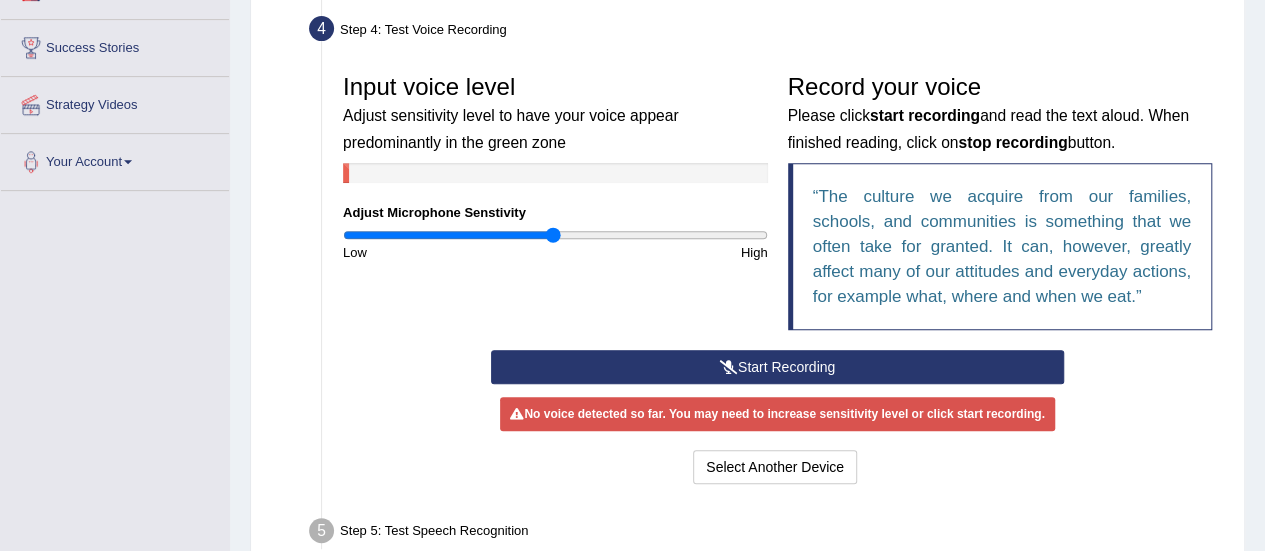 click on "Start Recording" at bounding box center [777, 367] 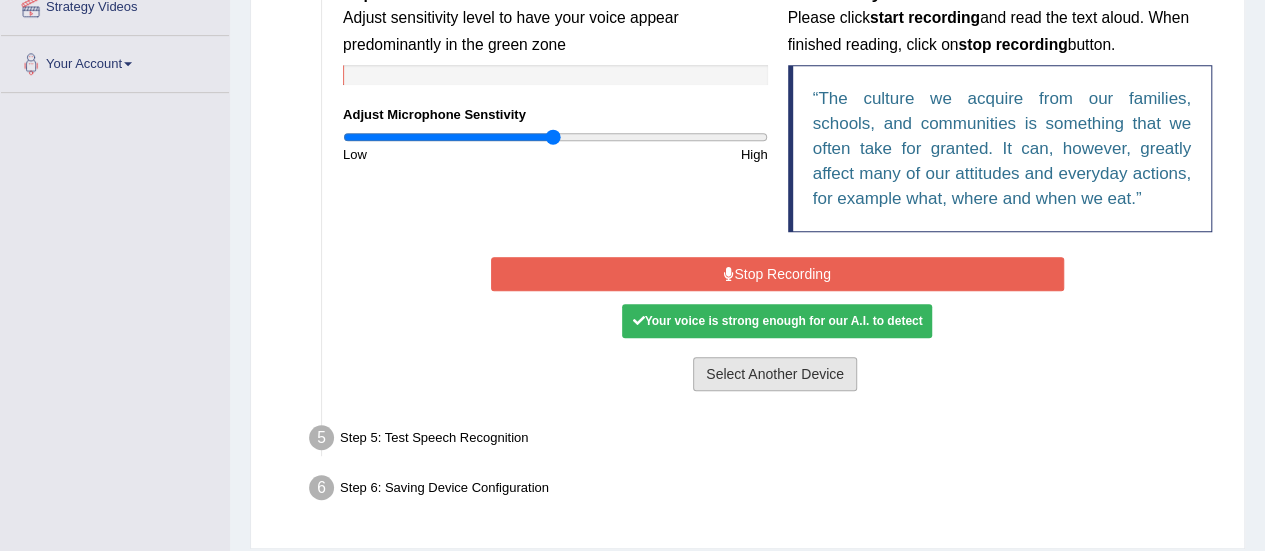 scroll, scrollTop: 522, scrollLeft: 0, axis: vertical 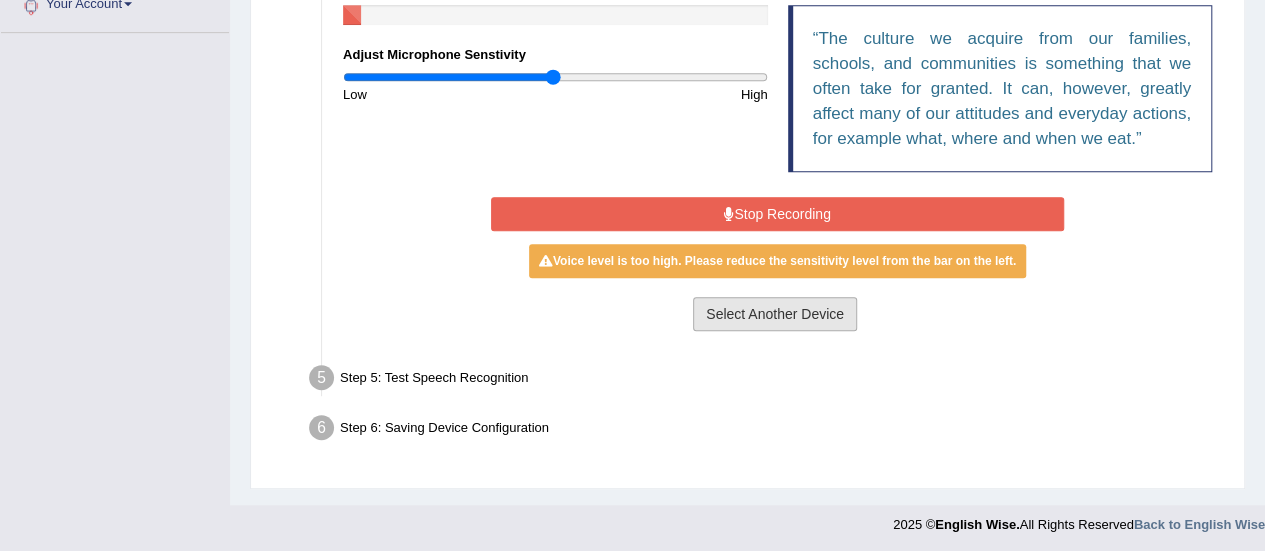 click on "Select Another Device" at bounding box center [775, 314] 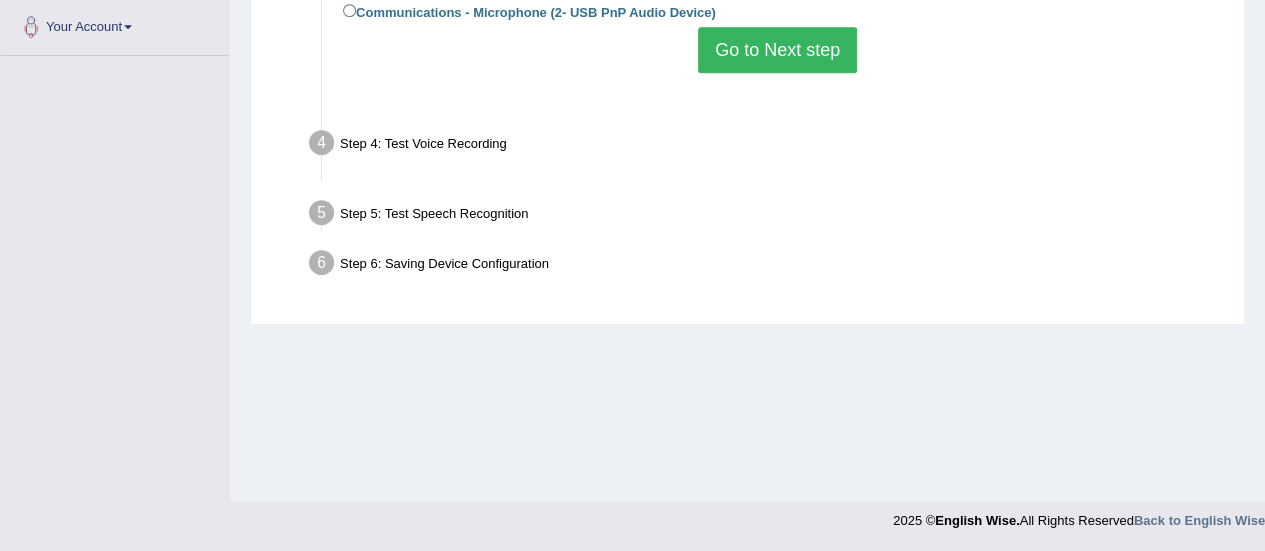 scroll, scrollTop: 498, scrollLeft: 0, axis: vertical 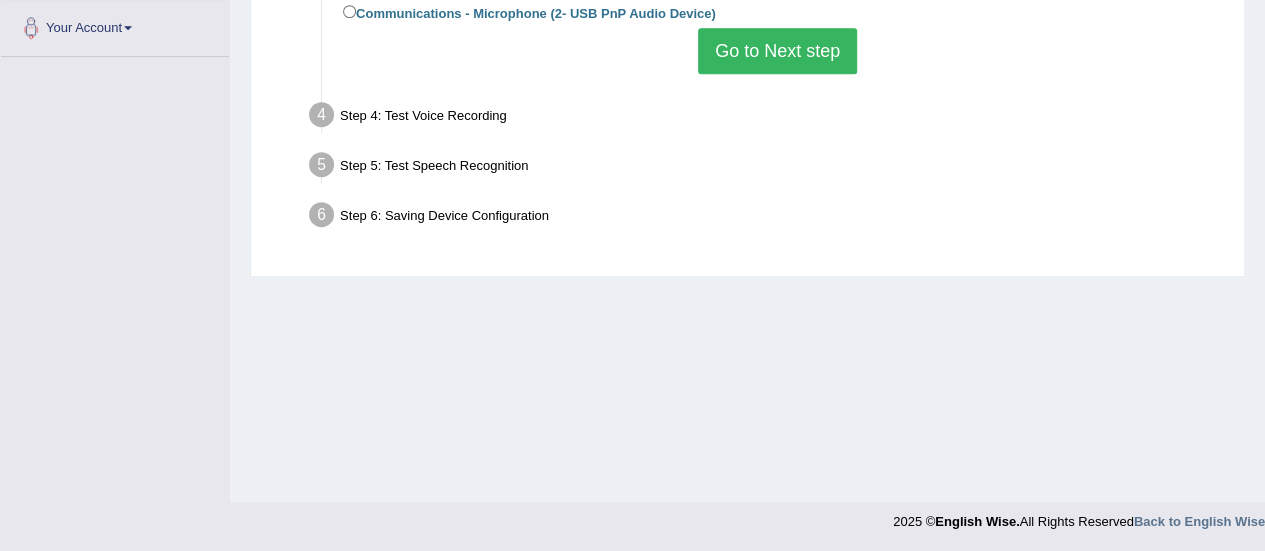 click on "Go to Next step" at bounding box center [777, 51] 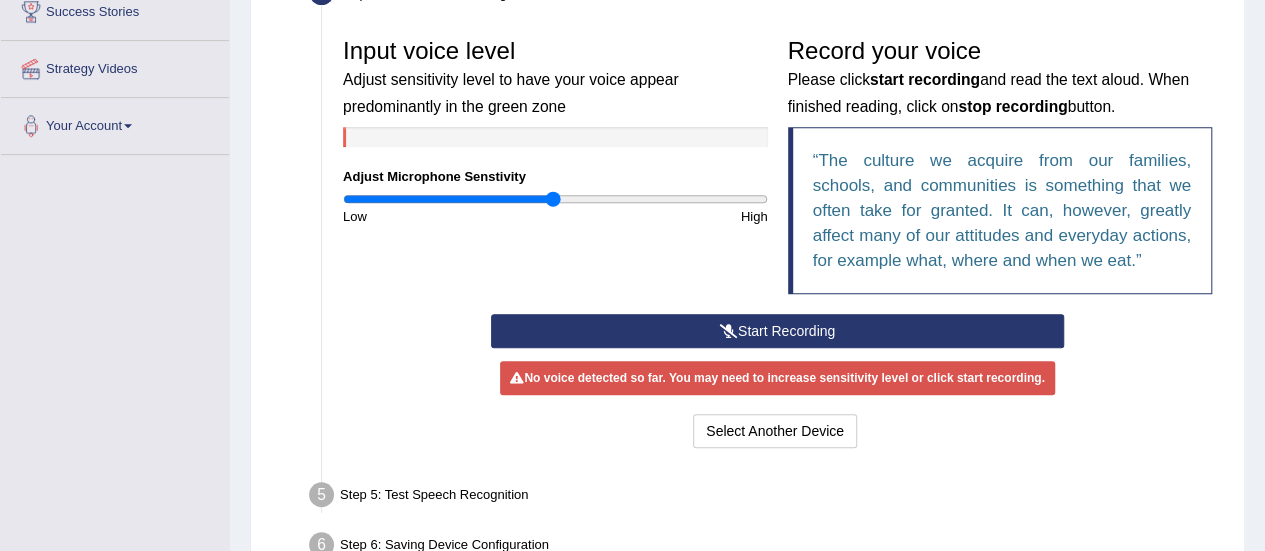 scroll, scrollTop: 517, scrollLeft: 0, axis: vertical 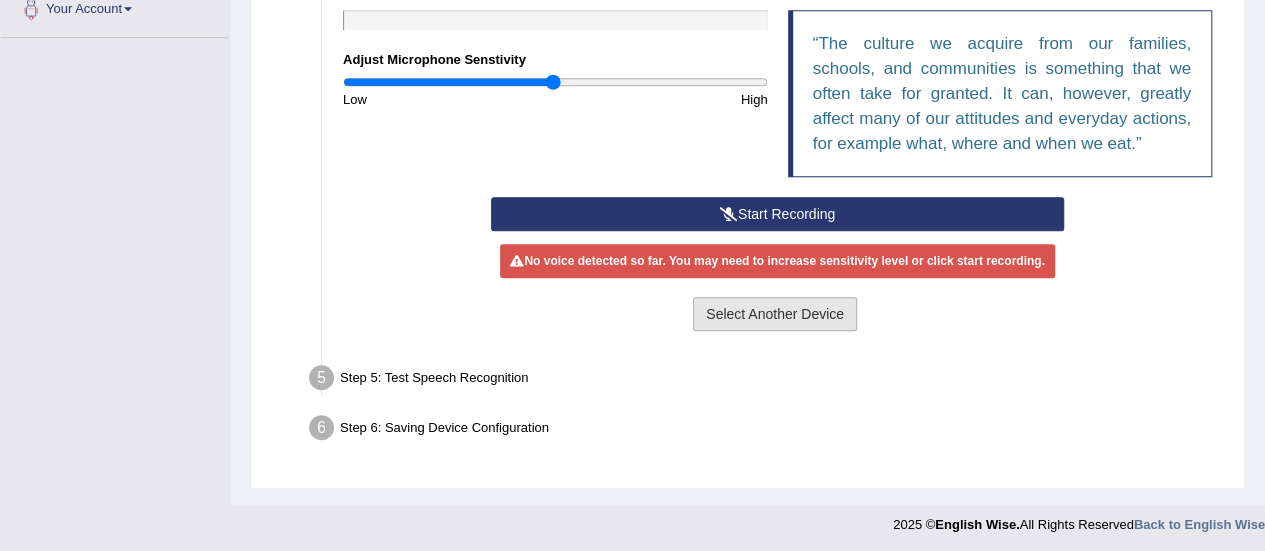 click on "Select Another Device" at bounding box center (775, 314) 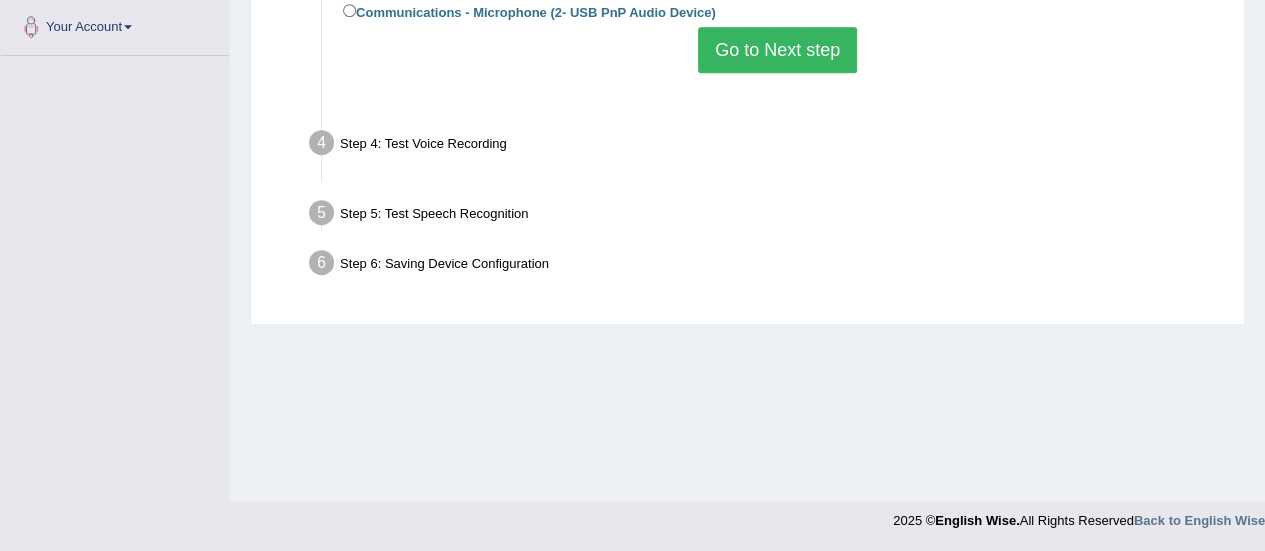 scroll, scrollTop: 498, scrollLeft: 0, axis: vertical 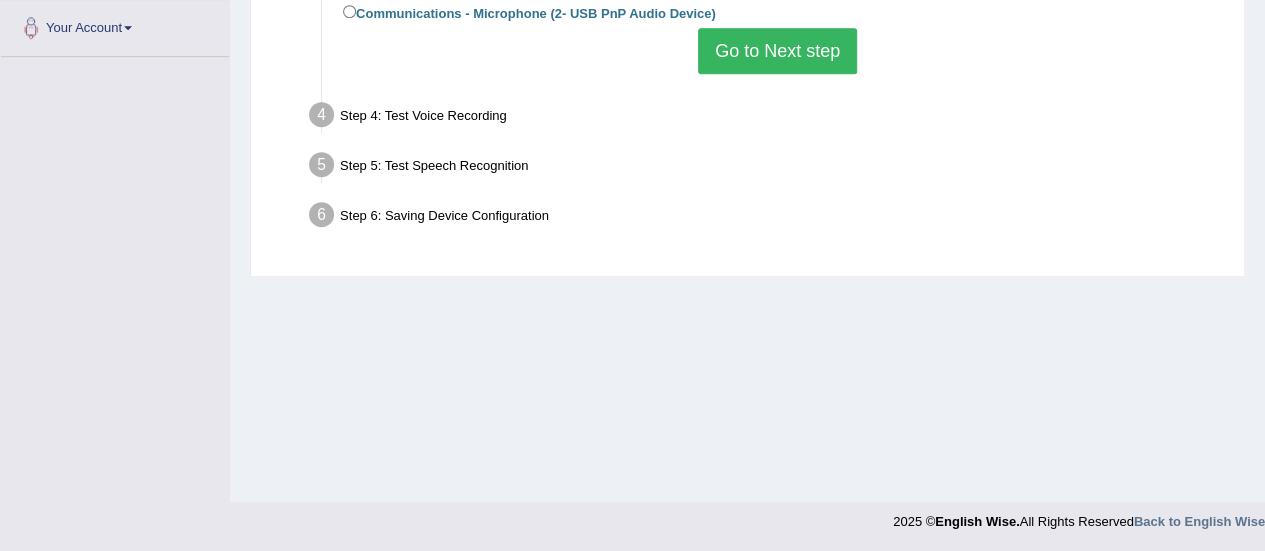 click on "Go to Next step" at bounding box center (777, 51) 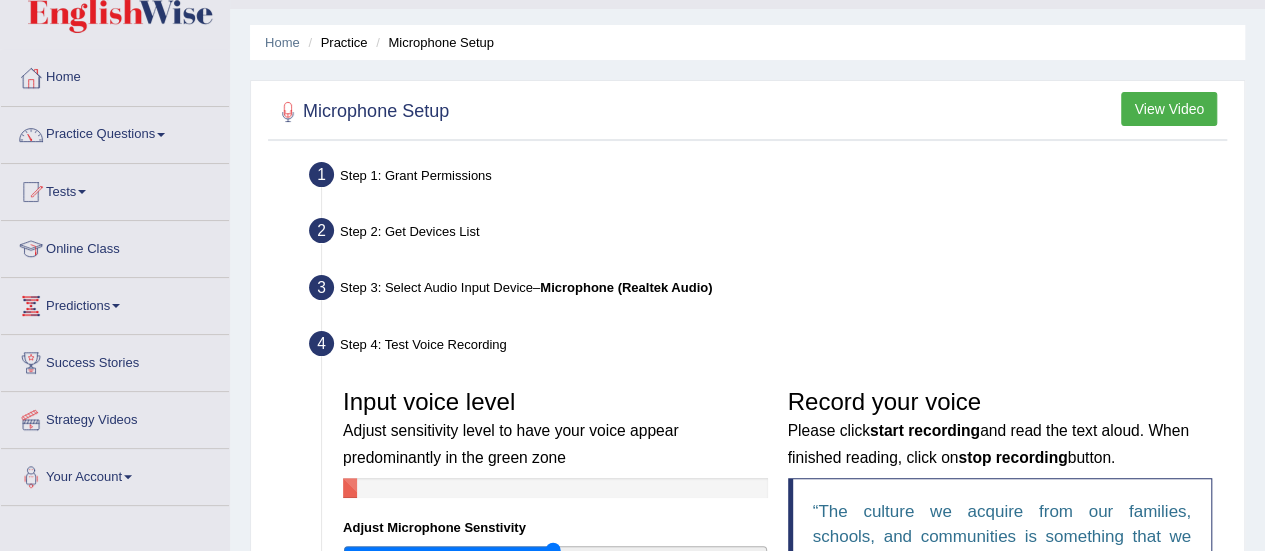 scroll, scrollTop: 0, scrollLeft: 0, axis: both 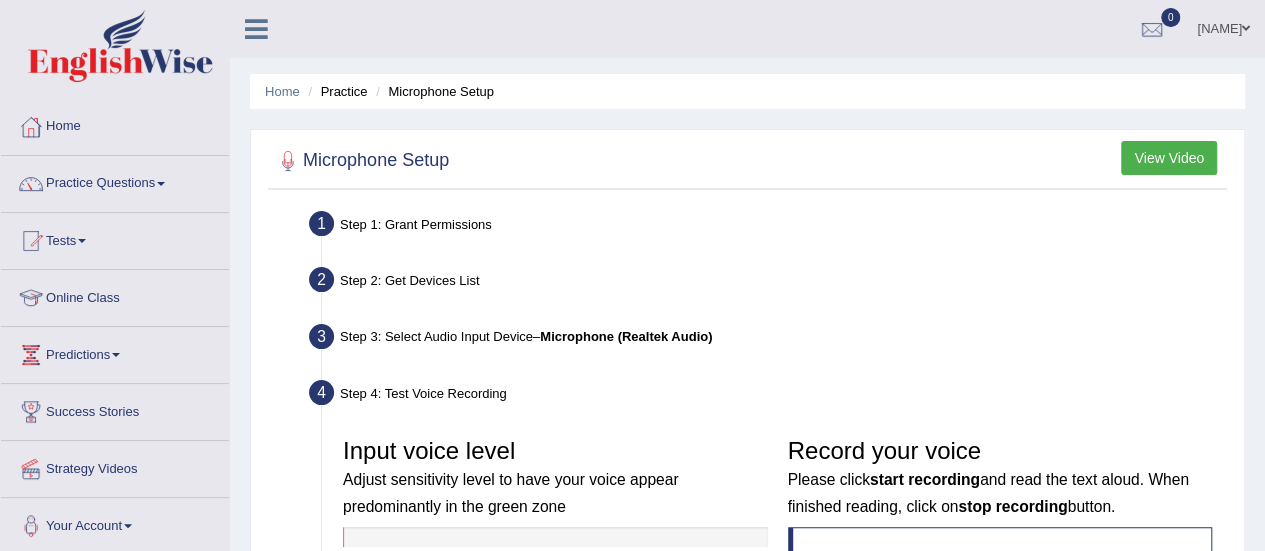 click on "View Video" at bounding box center [1169, 158] 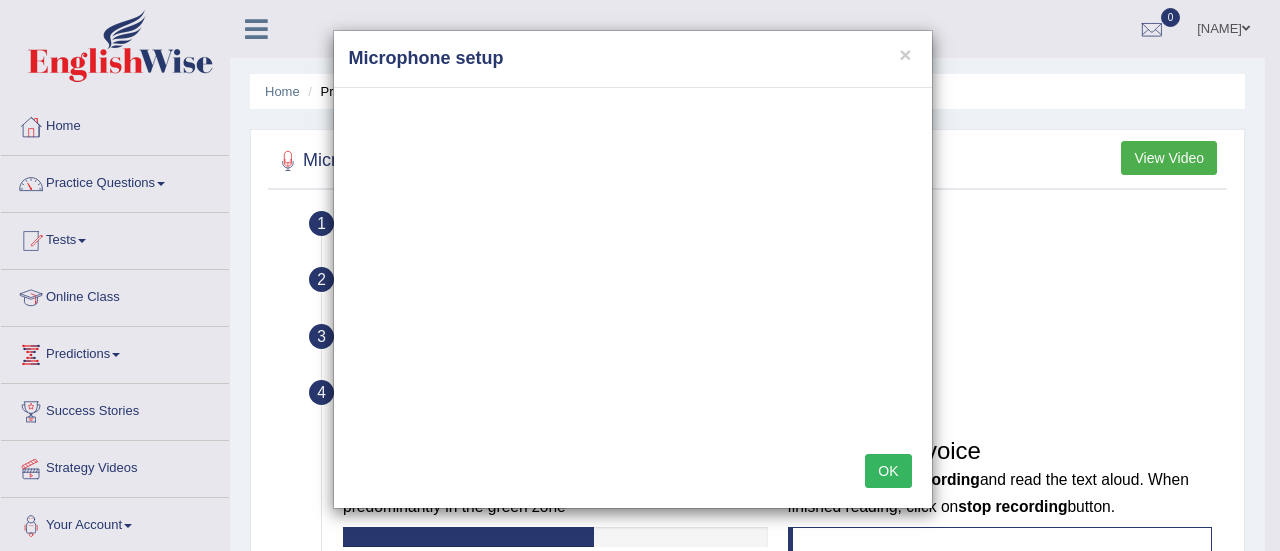 click on "OK" at bounding box center (888, 471) 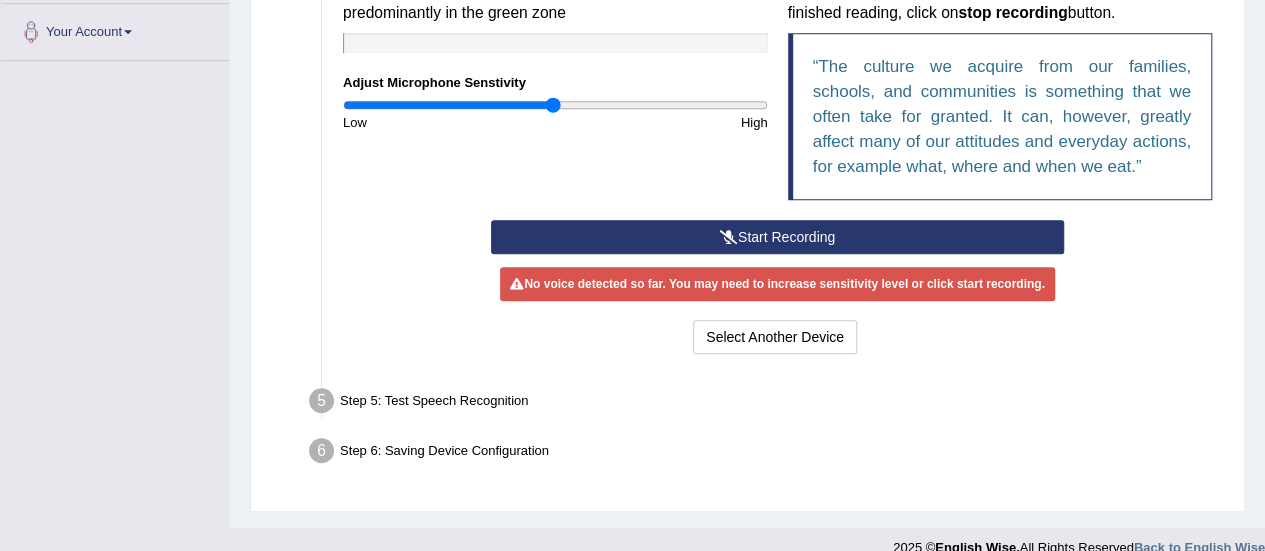 scroll, scrollTop: 498, scrollLeft: 0, axis: vertical 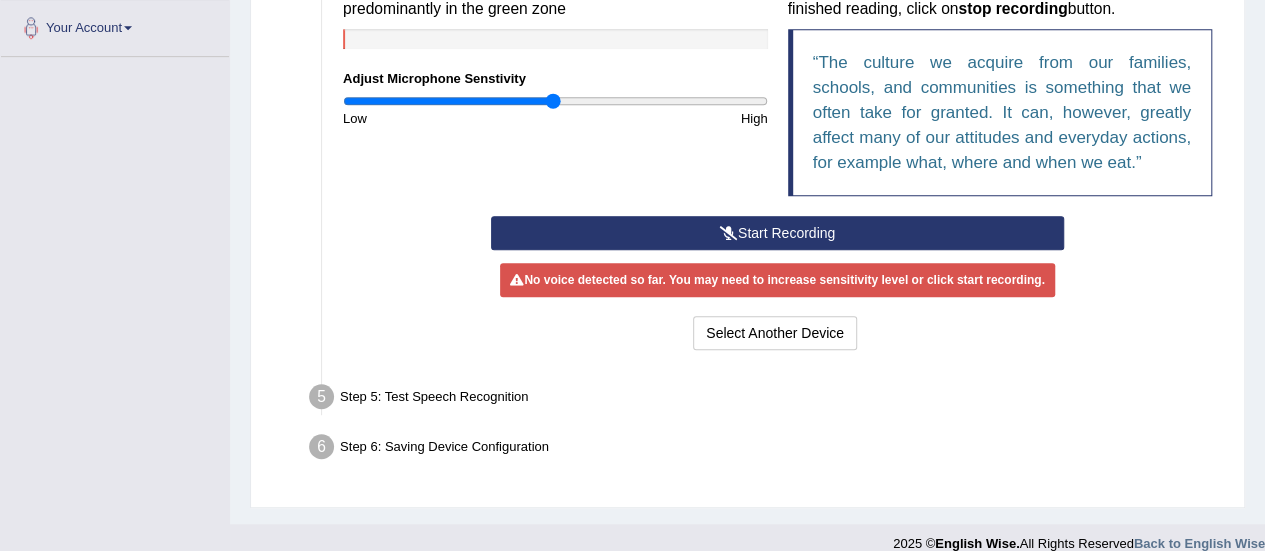 click on "Start Recording" at bounding box center [777, 233] 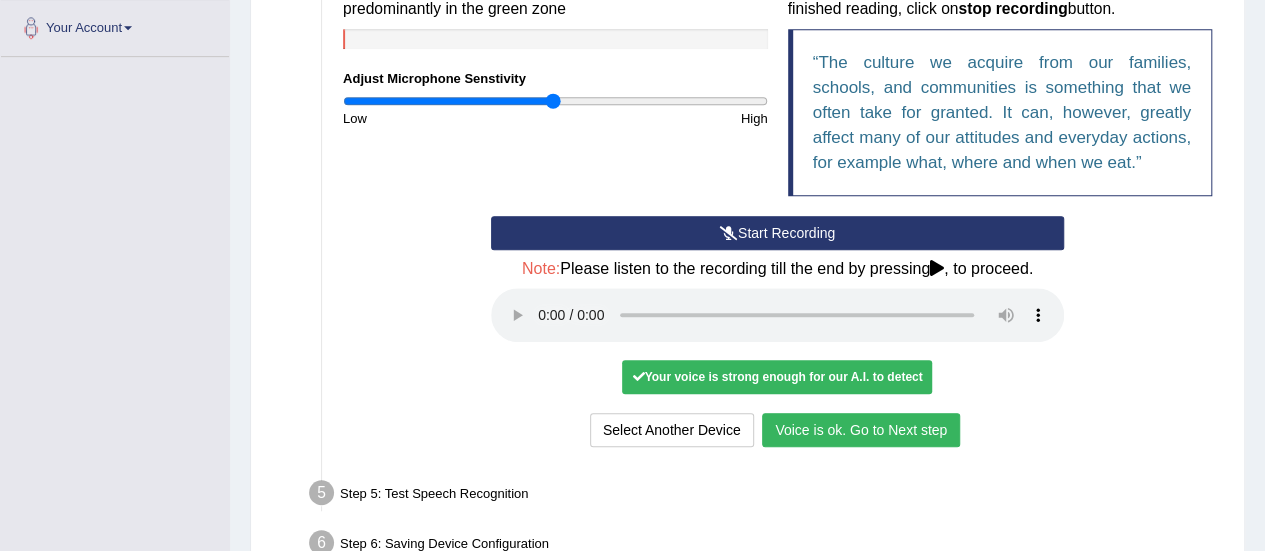 click on "Voice is ok. Go to Next step" at bounding box center (861, 430) 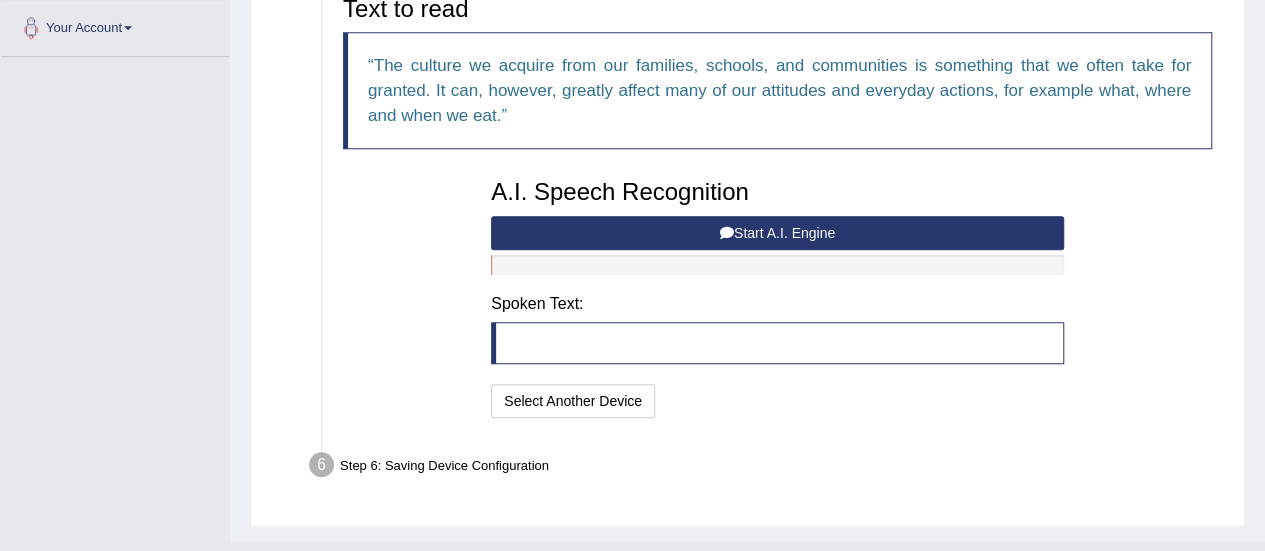 click on "Start A.I. Engine" at bounding box center (777, 233) 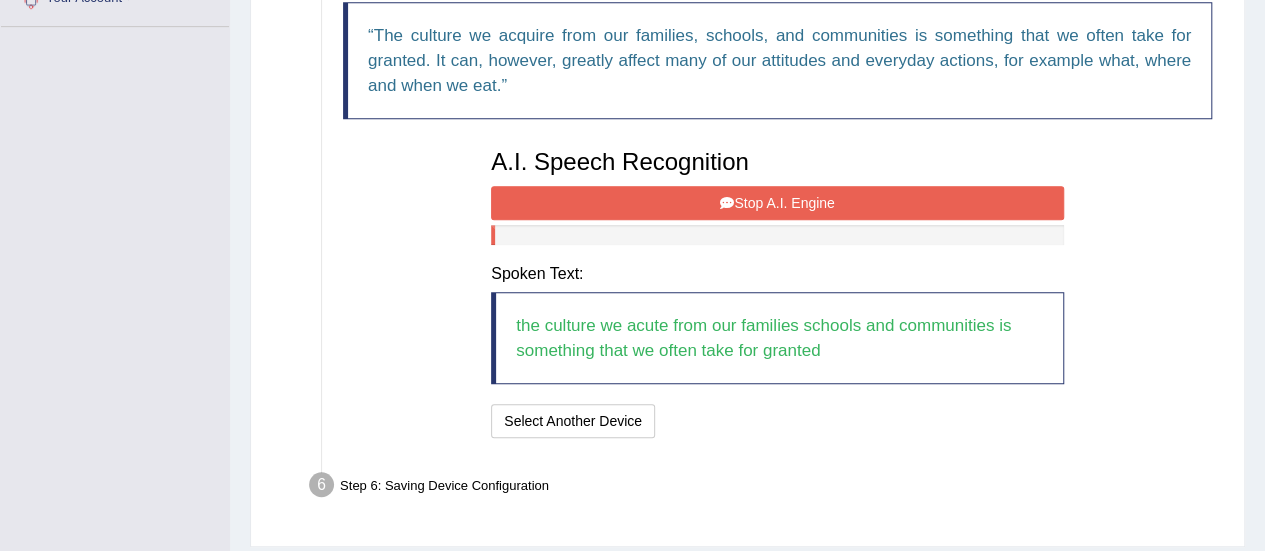 scroll, scrollTop: 526, scrollLeft: 0, axis: vertical 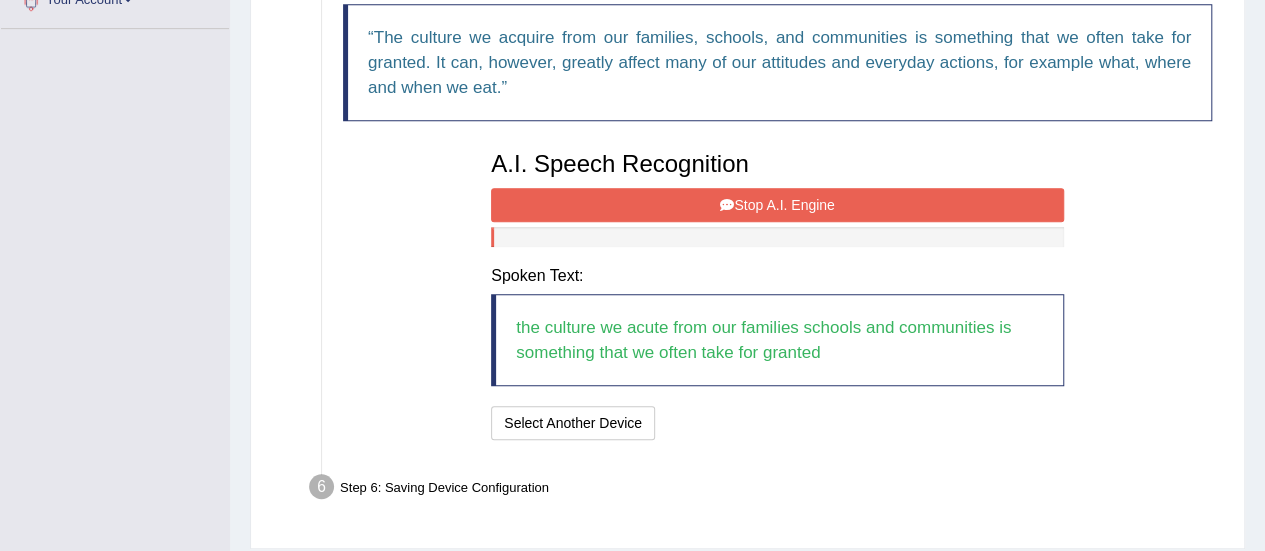 click on "Stop A.I. Engine" at bounding box center (777, 205) 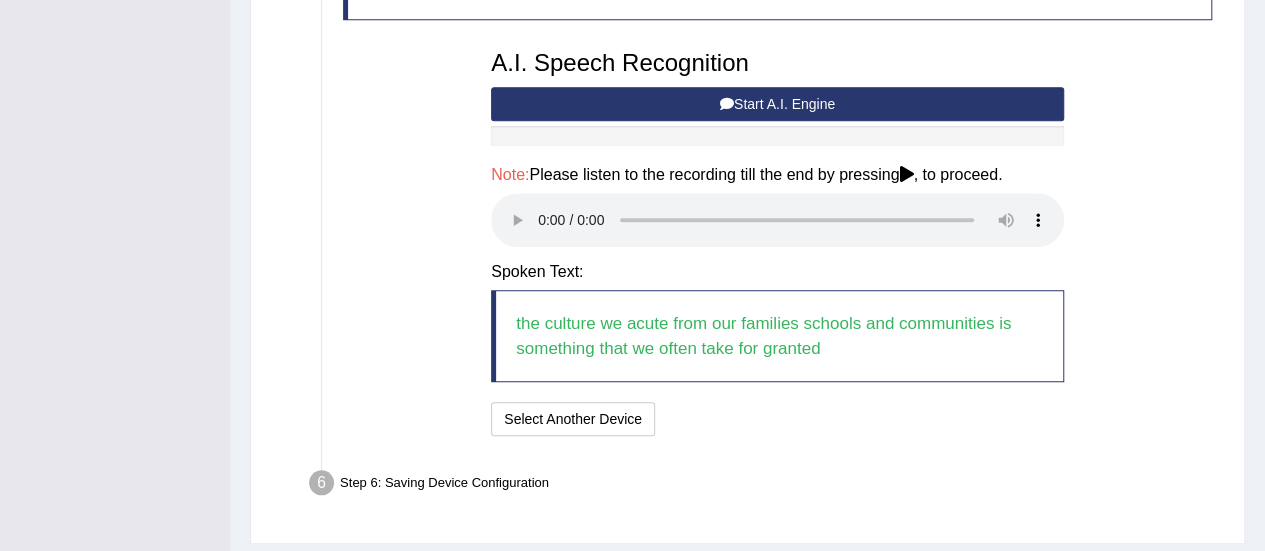 scroll, scrollTop: 632, scrollLeft: 0, axis: vertical 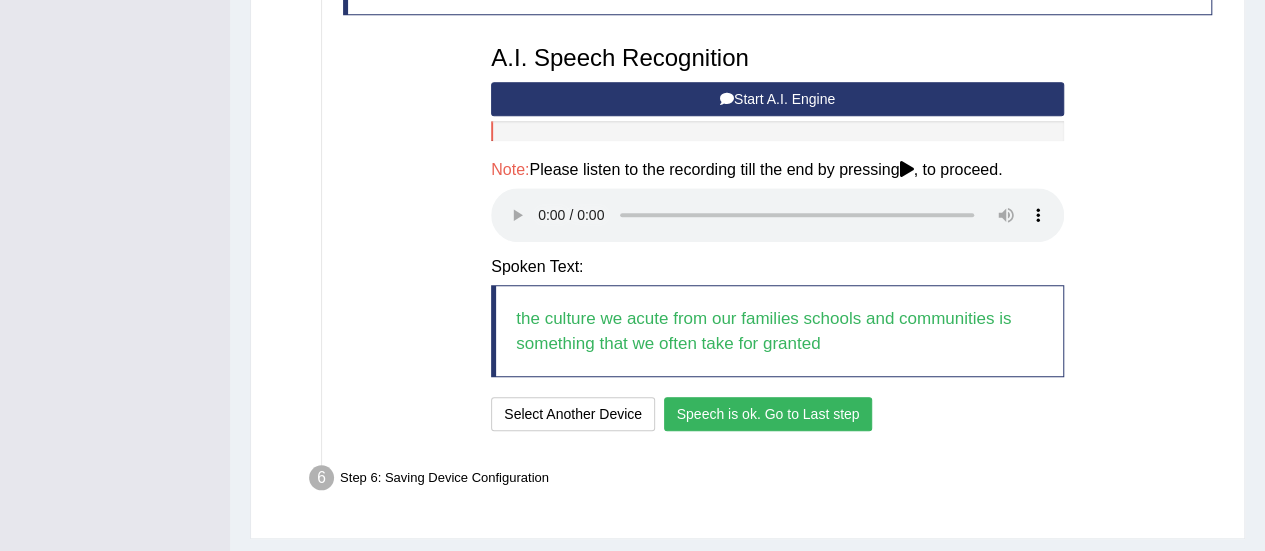 click on "Text to read   The culture we acquire from our families, schools, and communities is something that we often take for granted. It can, however, greatly affect many of our attitudes and everyday actions, for example what, where and when we eat.   A.I. Speech Recognition    Start A.I. Engine    Stop A.I. Engine     Note:  Please listen to the recording till the end by pressing  , to proceed.     Spoken Text:   the culture we acute from our families schools and communities is something that we often take for granted   I will practice without this feature   Select Another Device   Speech is ok. Go to Last step" at bounding box center (777, 144) 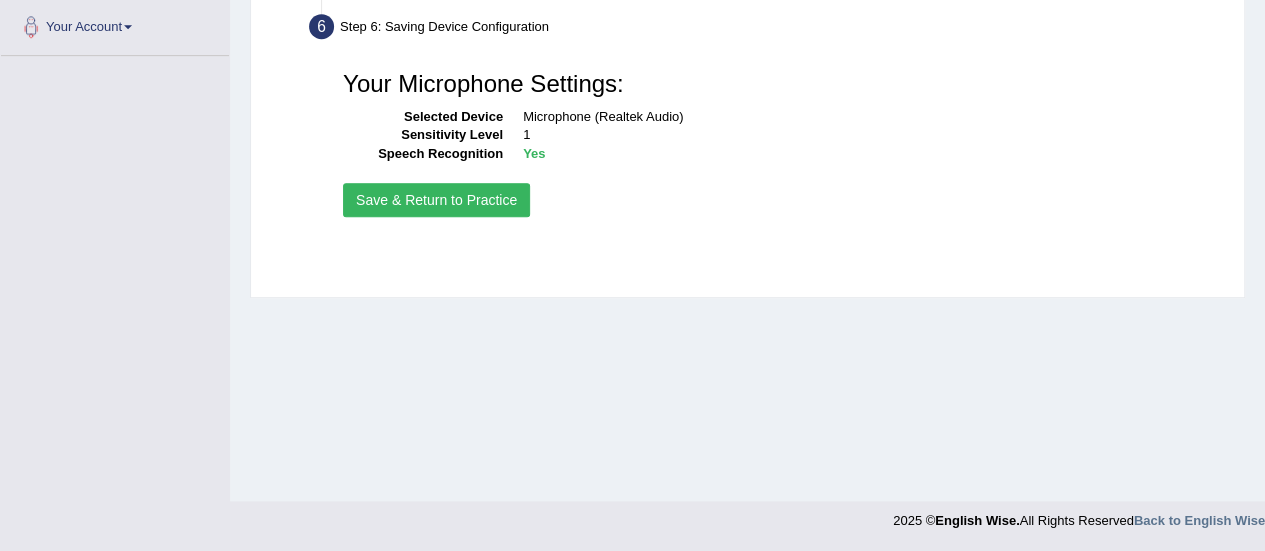 scroll, scrollTop: 498, scrollLeft: 0, axis: vertical 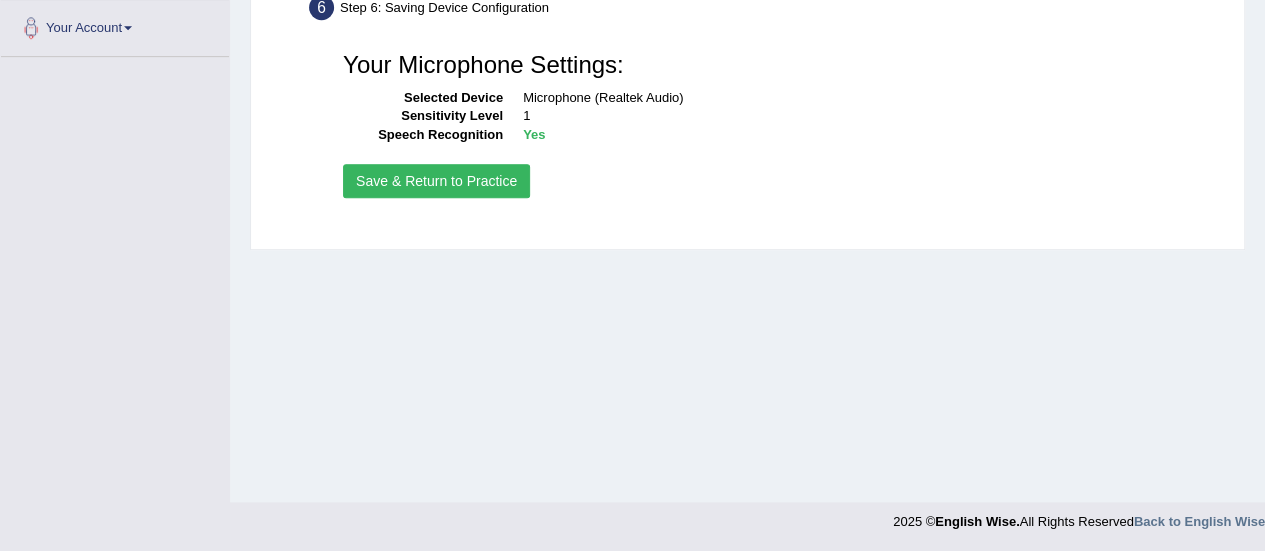 click on "Save & Return to Practice" at bounding box center [436, 181] 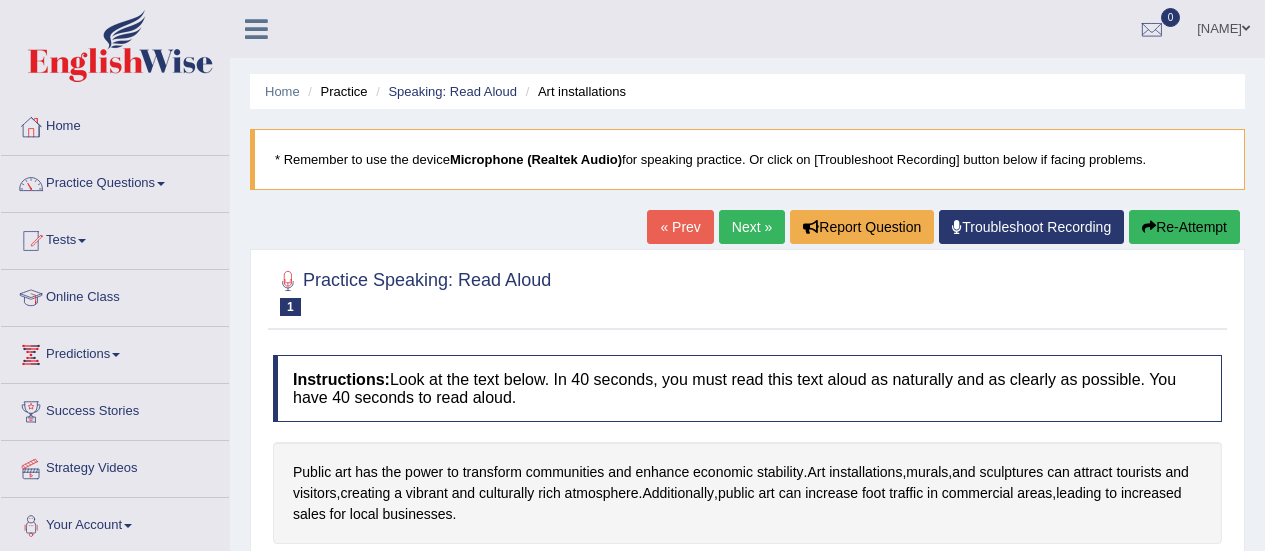 scroll, scrollTop: 0, scrollLeft: 0, axis: both 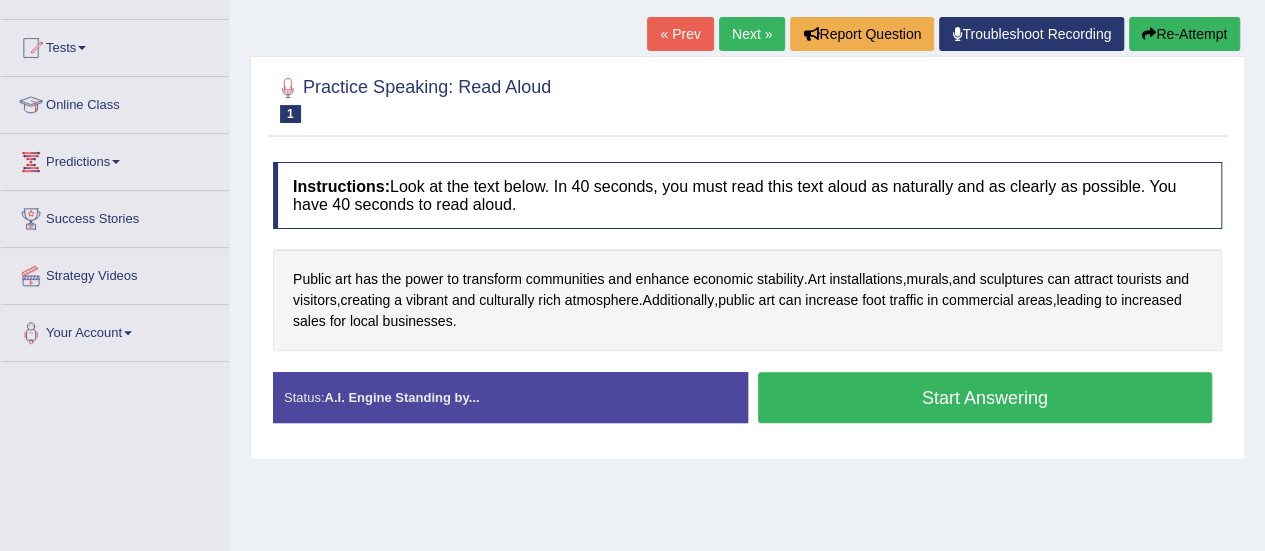 click on "Start Answering" at bounding box center [985, 397] 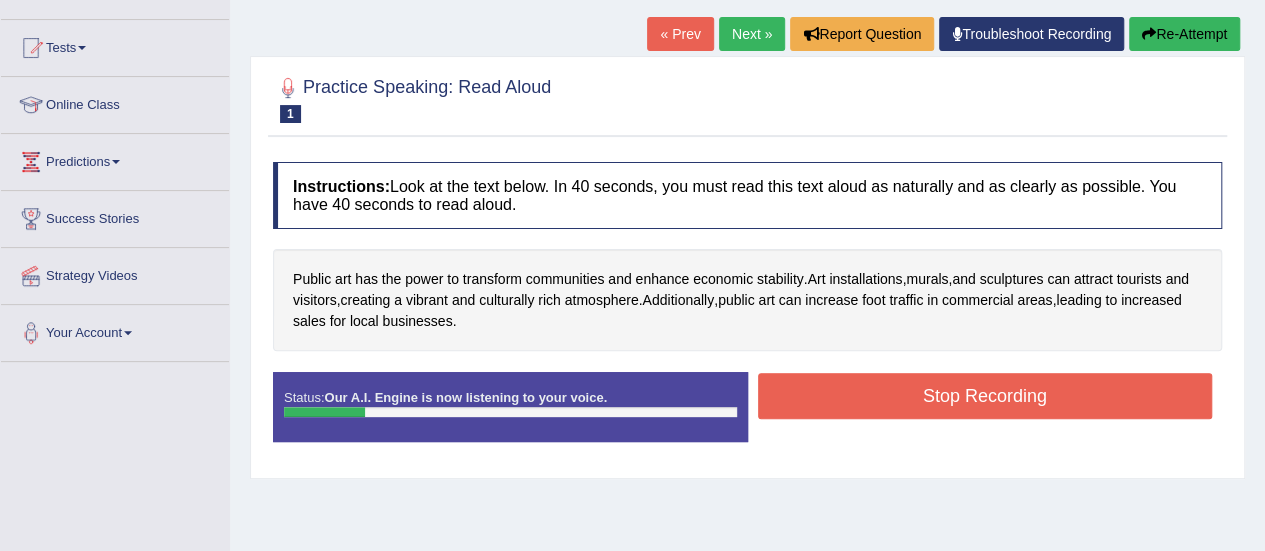 click on "Stop Recording" at bounding box center [985, 396] 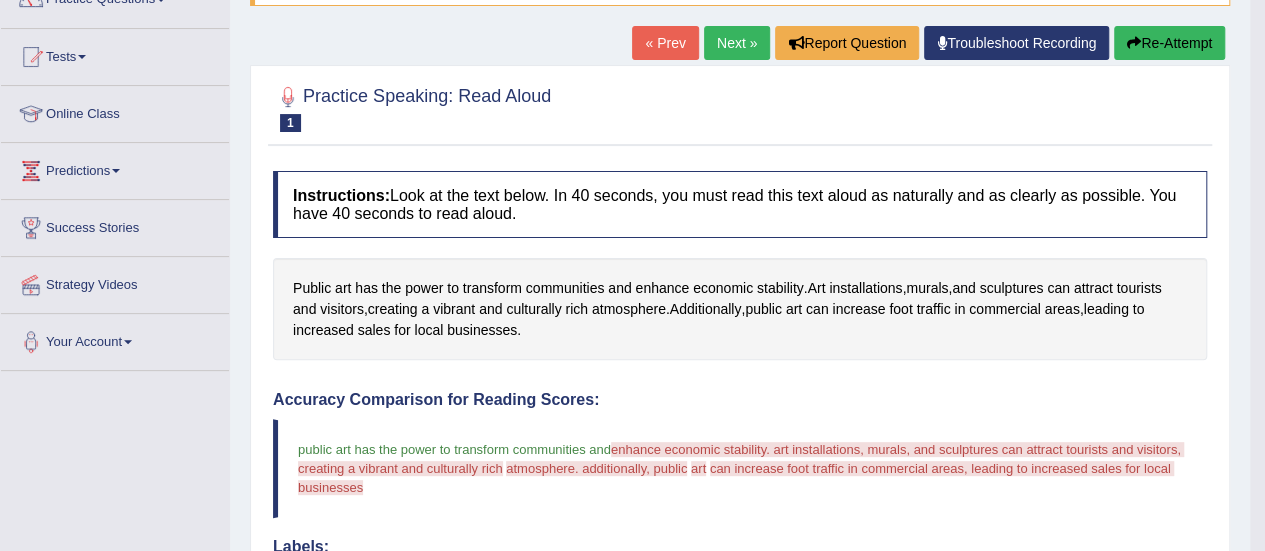 scroll, scrollTop: 182, scrollLeft: 0, axis: vertical 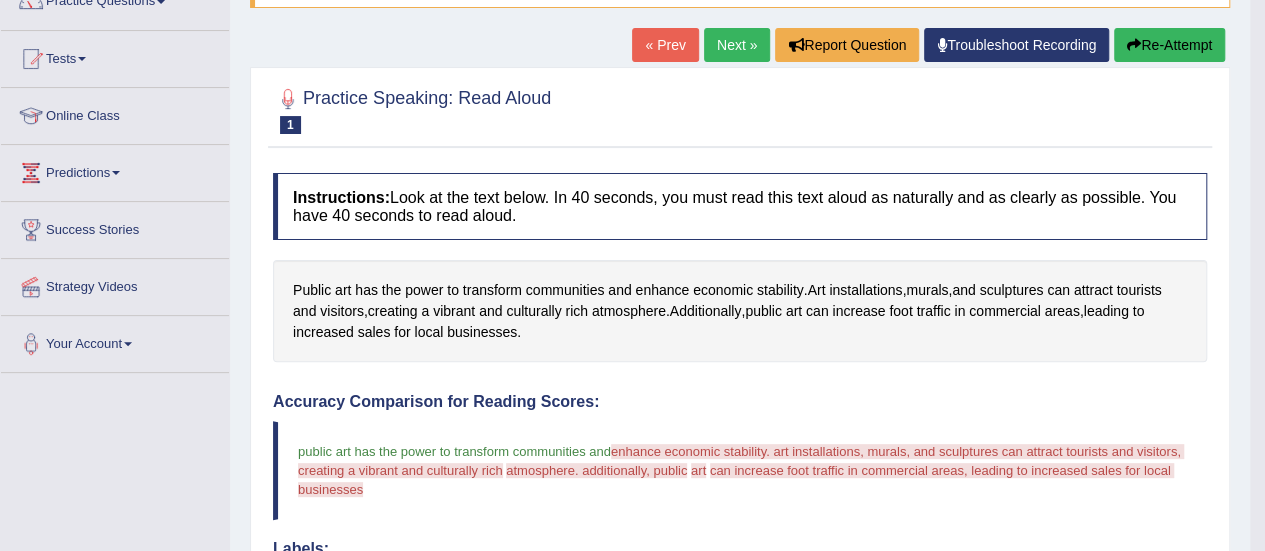 click on "Next »" at bounding box center [737, 45] 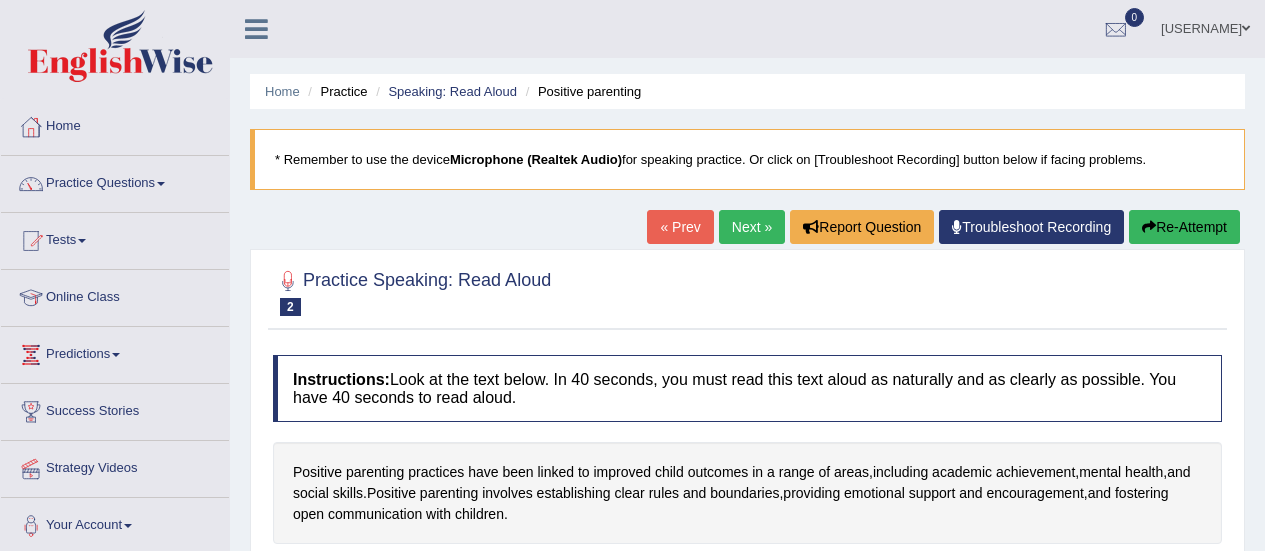 scroll, scrollTop: 0, scrollLeft: 0, axis: both 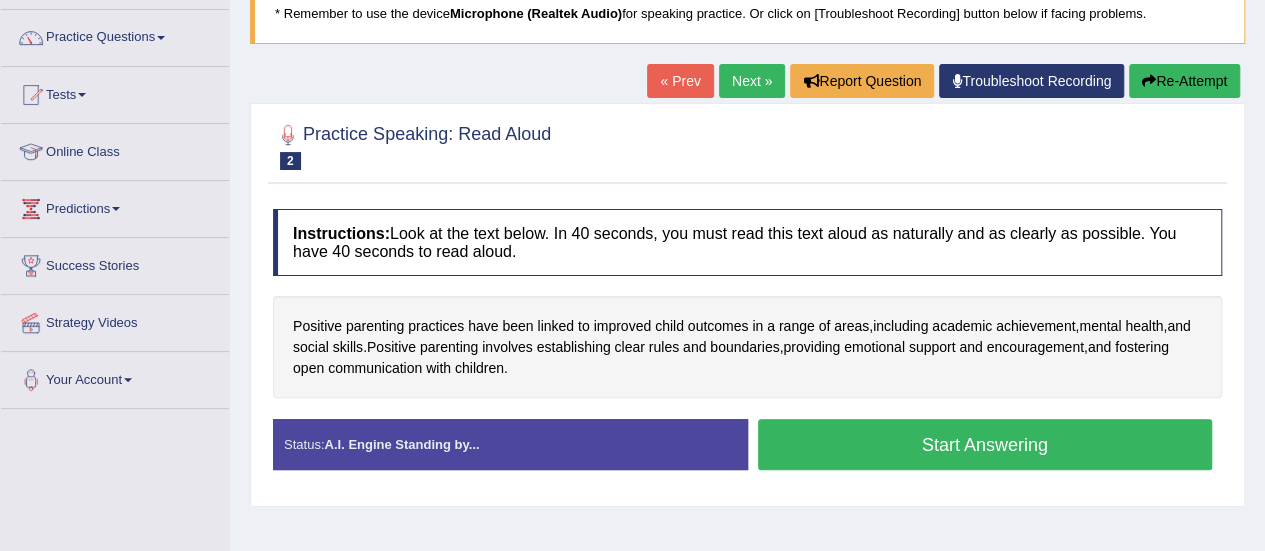 click on "Start Answering" at bounding box center (985, 444) 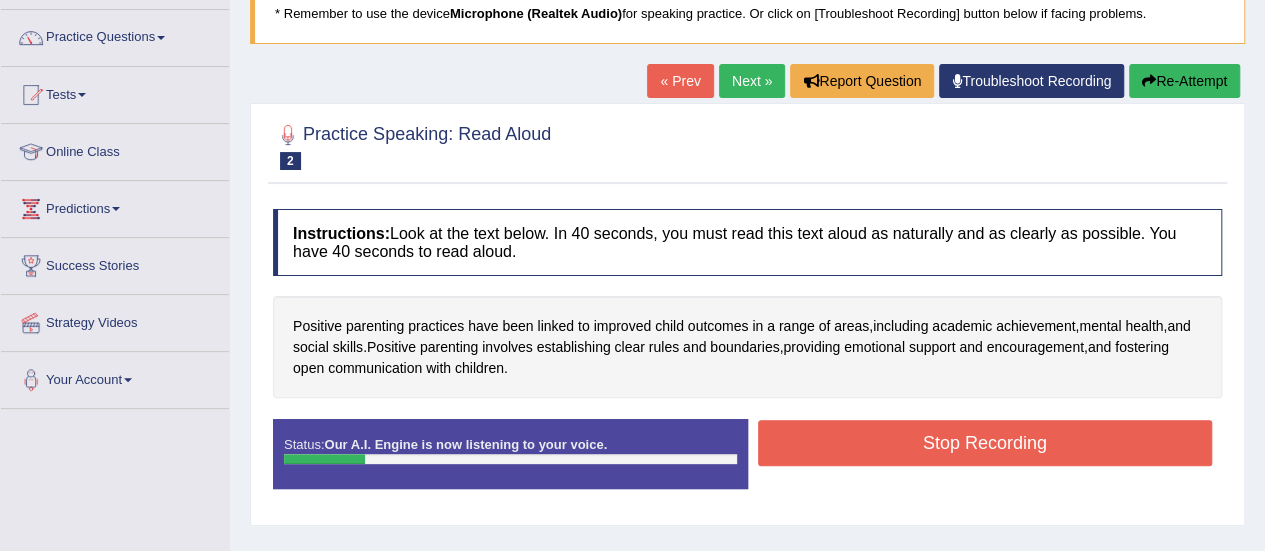 click on "Stop Recording" at bounding box center (985, 443) 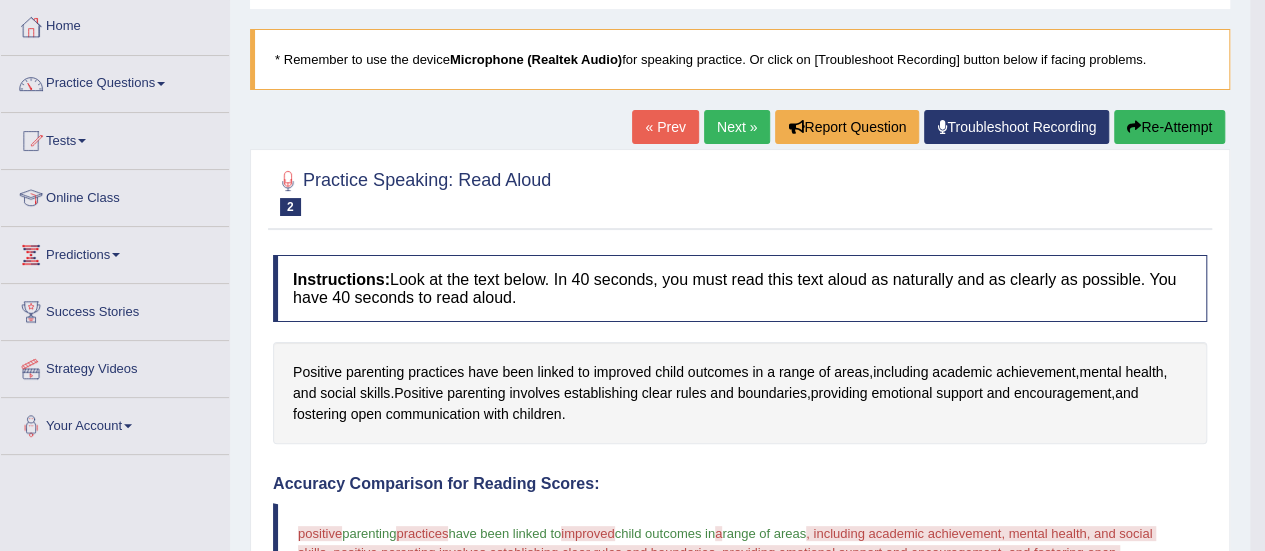 scroll, scrollTop: 0, scrollLeft: 0, axis: both 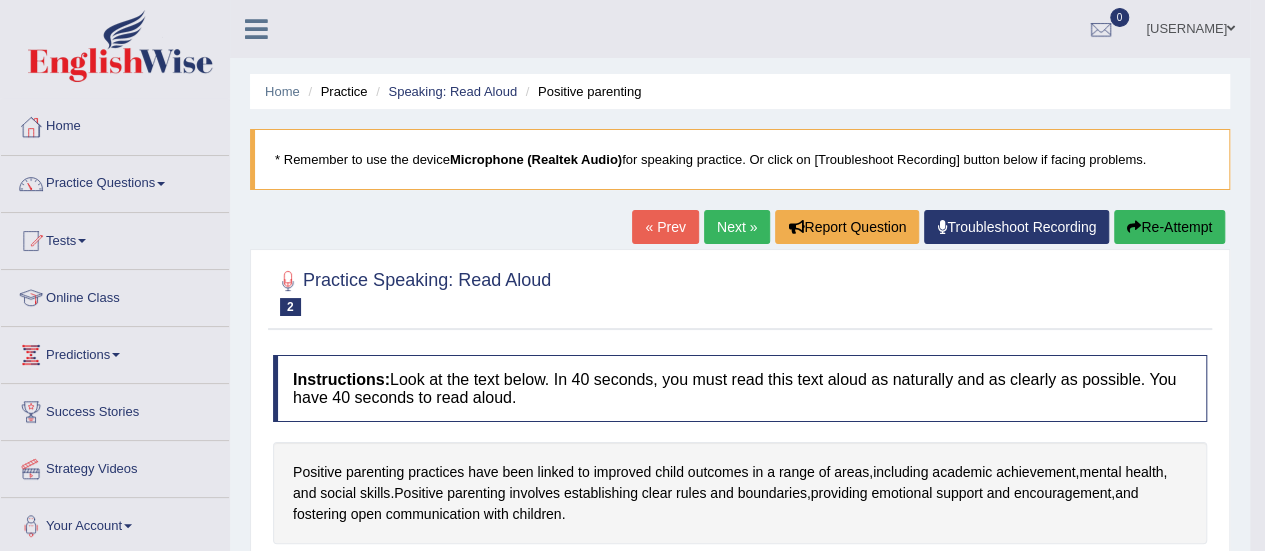 click on "Next »" at bounding box center (737, 227) 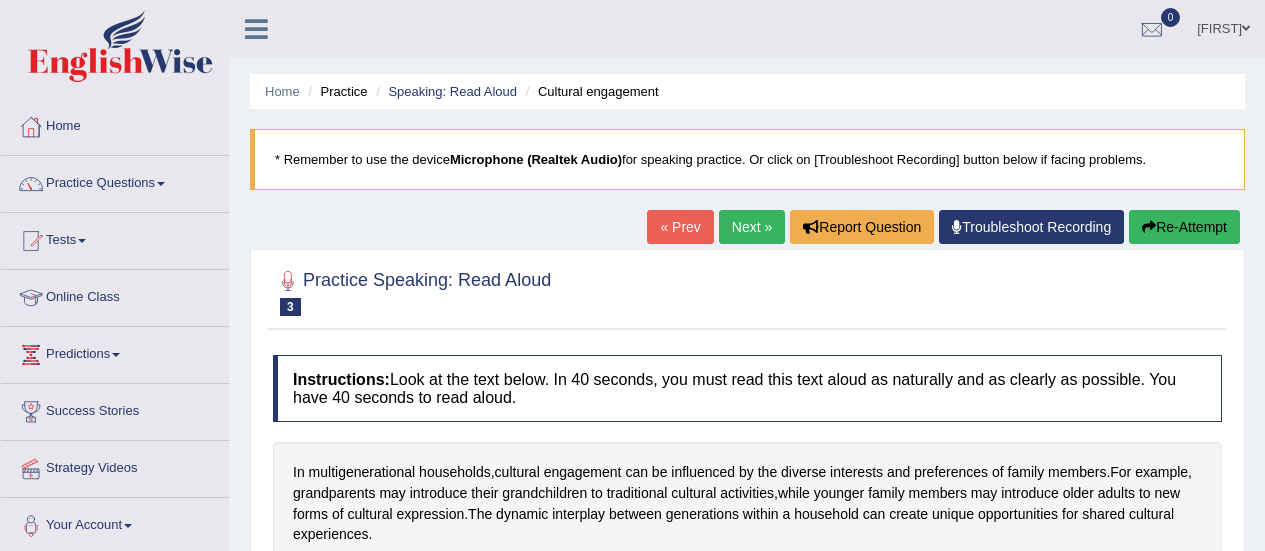 scroll, scrollTop: 0, scrollLeft: 0, axis: both 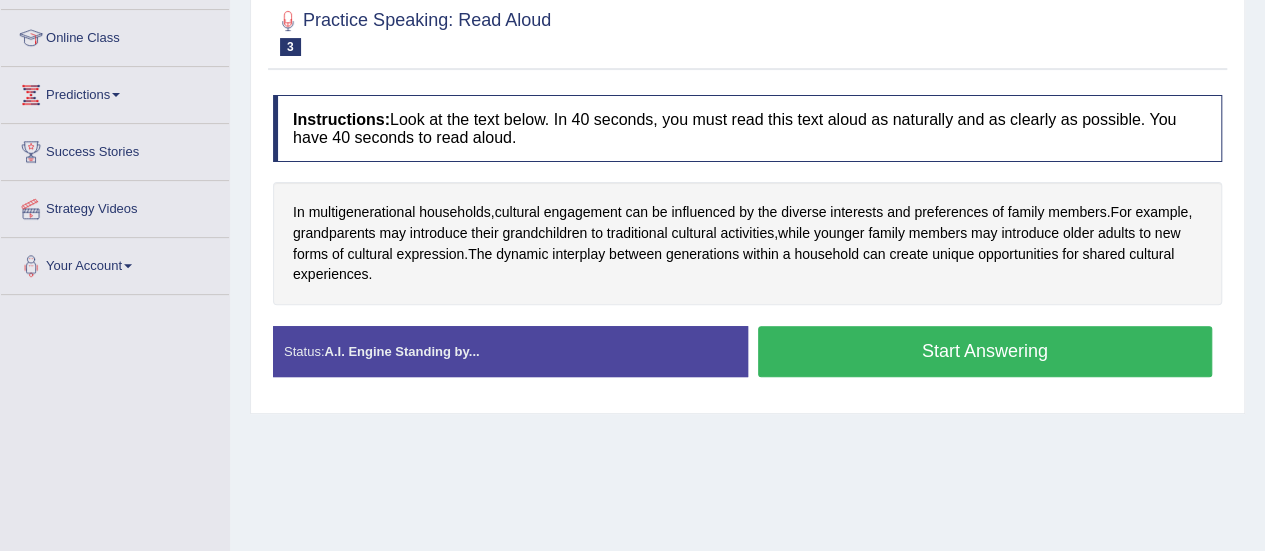 click on "Start Answering" at bounding box center (985, 351) 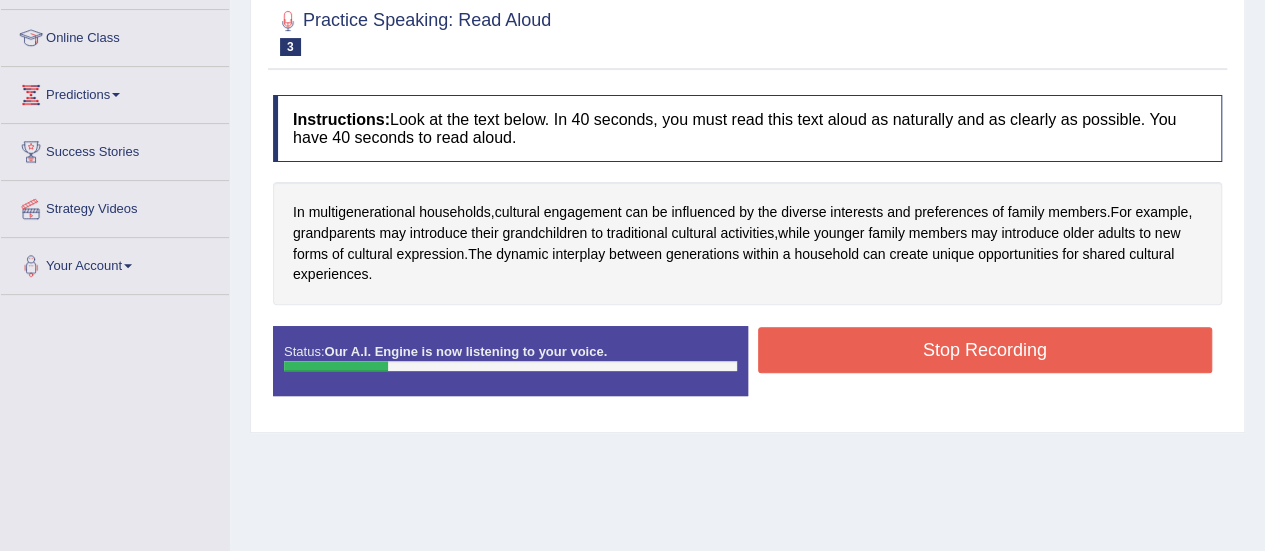 click on "Stop Recording" at bounding box center (985, 350) 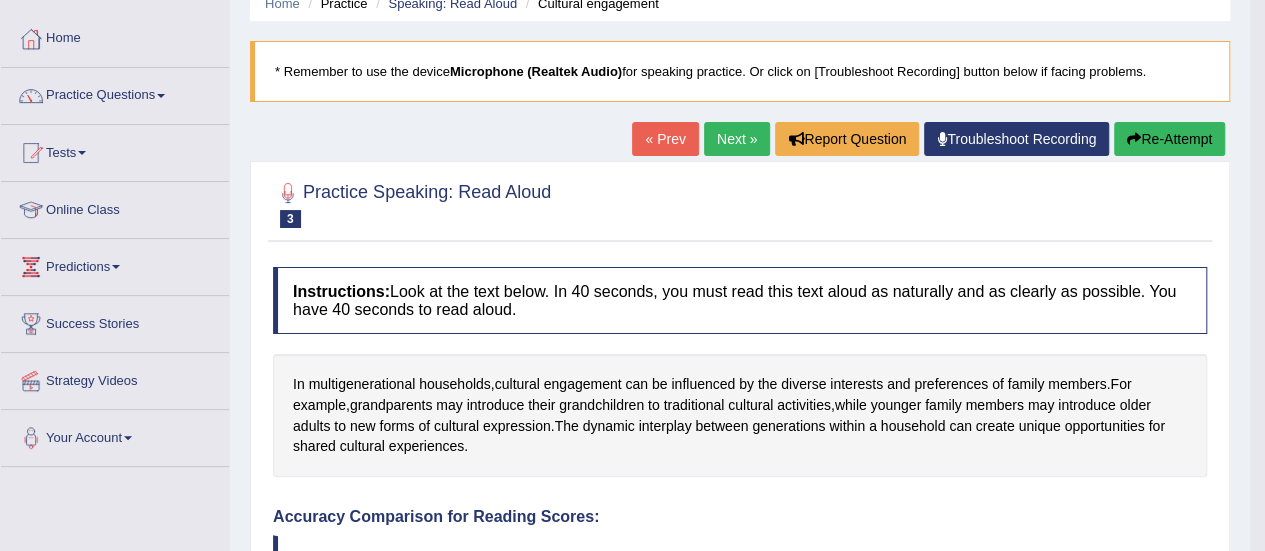 scroll, scrollTop: 0, scrollLeft: 0, axis: both 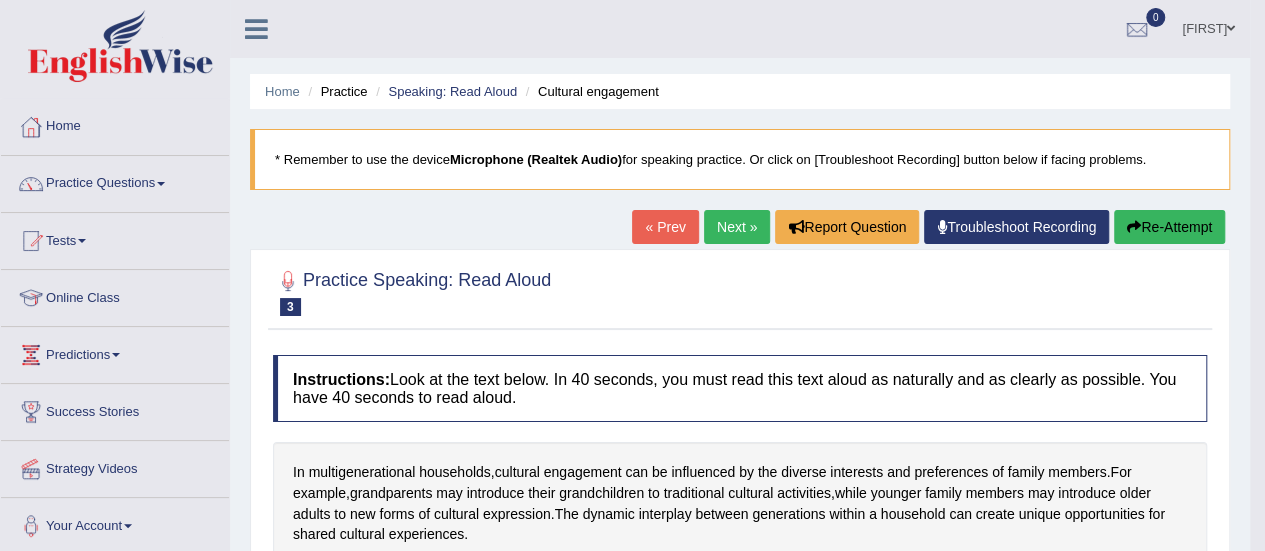 click on "Strategy Videos" at bounding box center (115, 466) 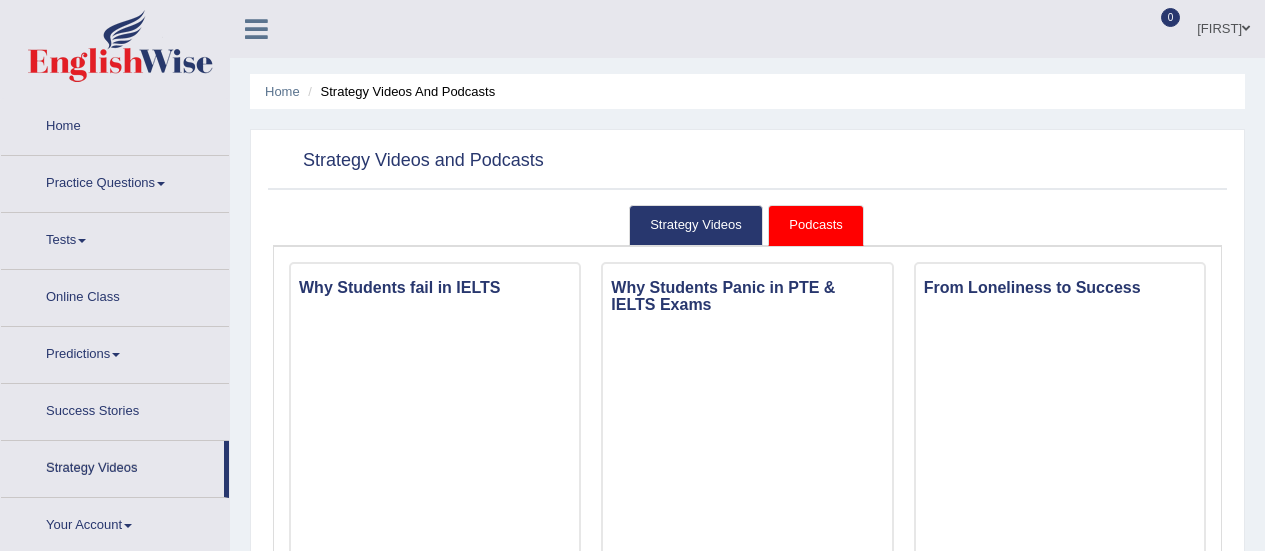scroll, scrollTop: 0, scrollLeft: 0, axis: both 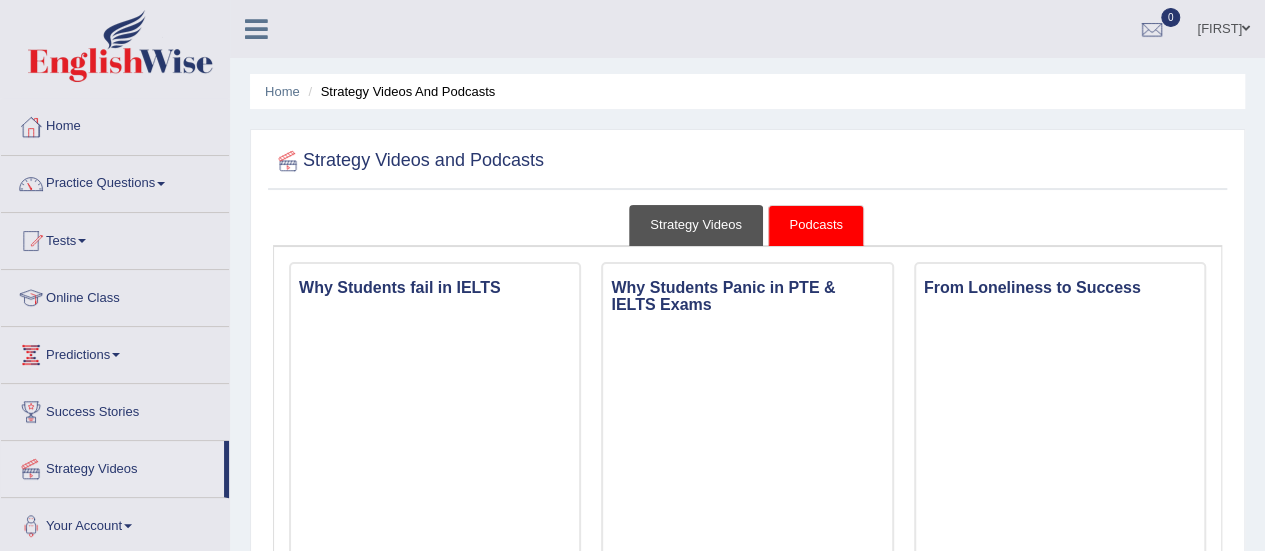 click on "Strategy Videos" at bounding box center [696, 225] 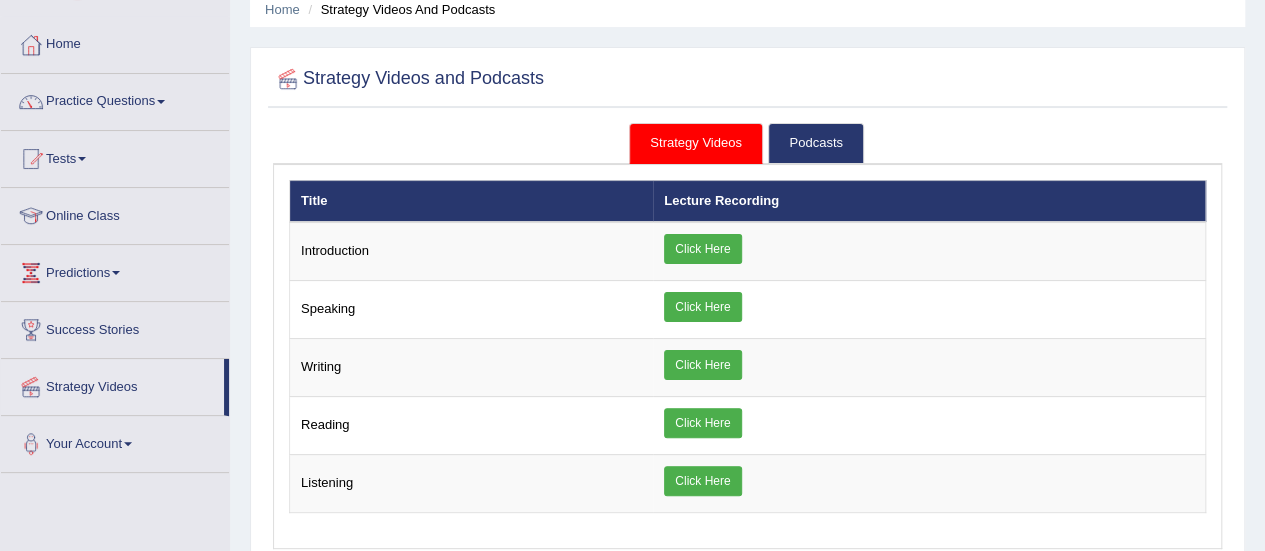 scroll, scrollTop: 120, scrollLeft: 0, axis: vertical 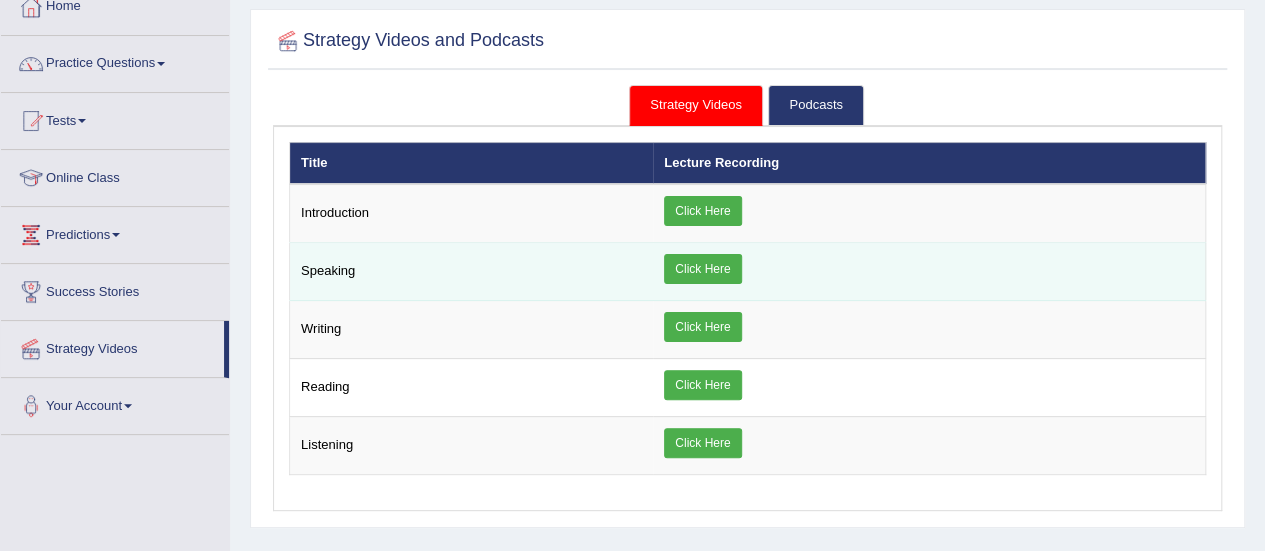click on "Speaking" at bounding box center (472, 272) 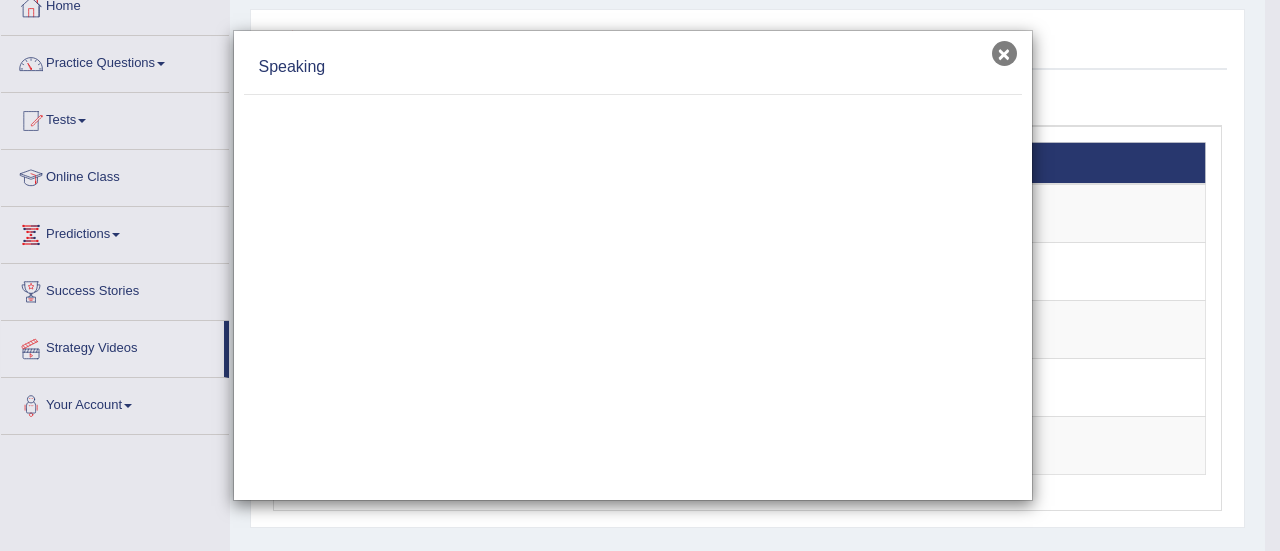 click on "×" at bounding box center [1004, 53] 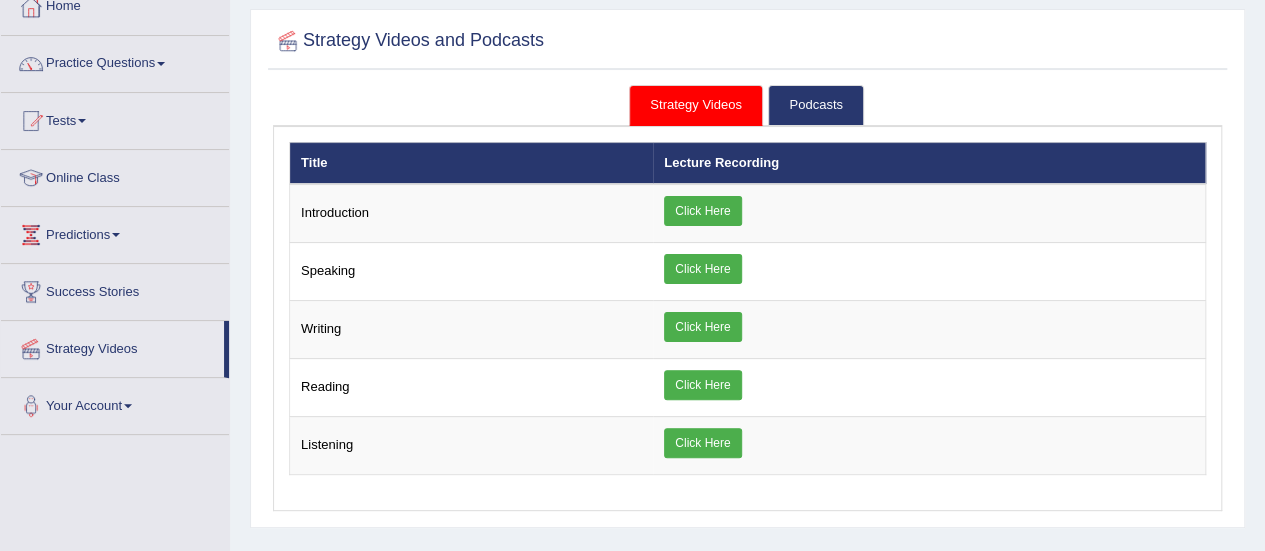 click on "Click Here" at bounding box center [702, 269] 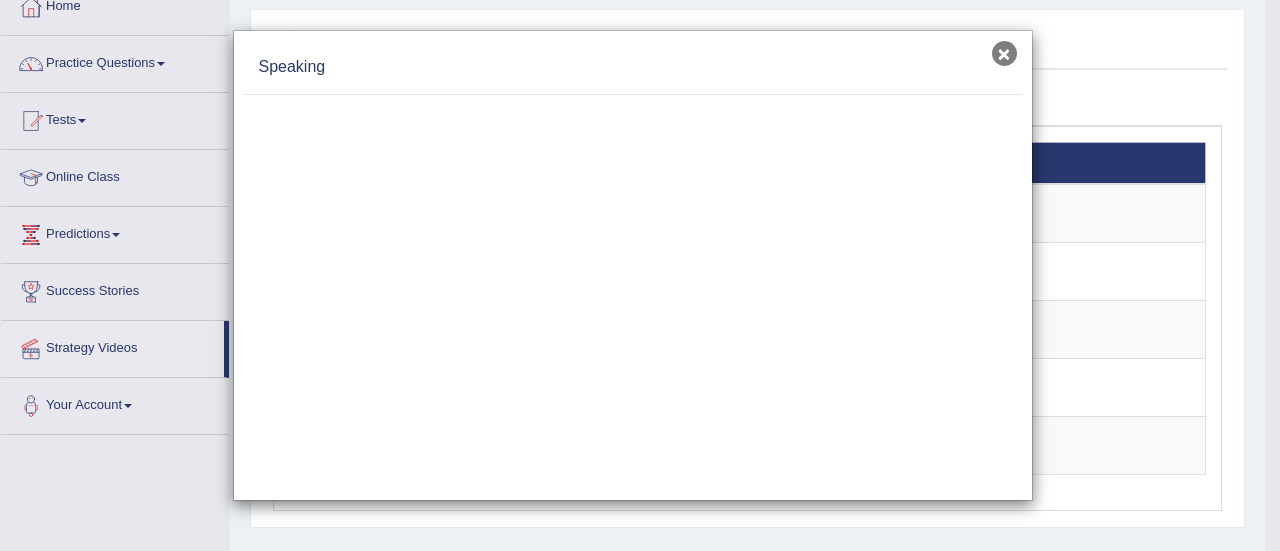 click on "×" at bounding box center [1004, 53] 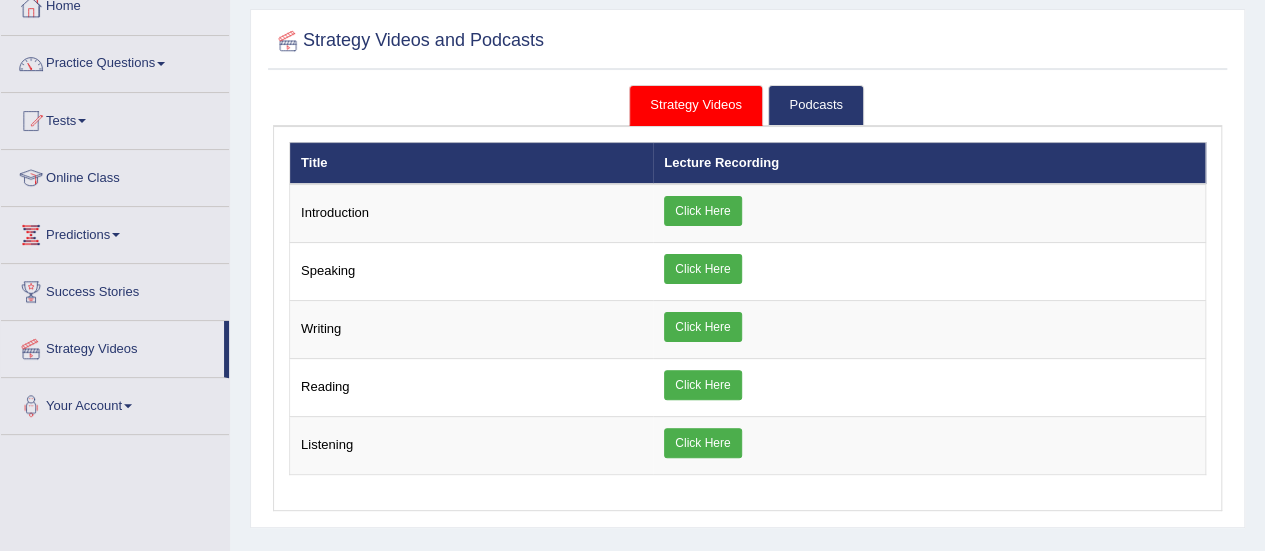 click on "Strategy Videos" at bounding box center (112, 346) 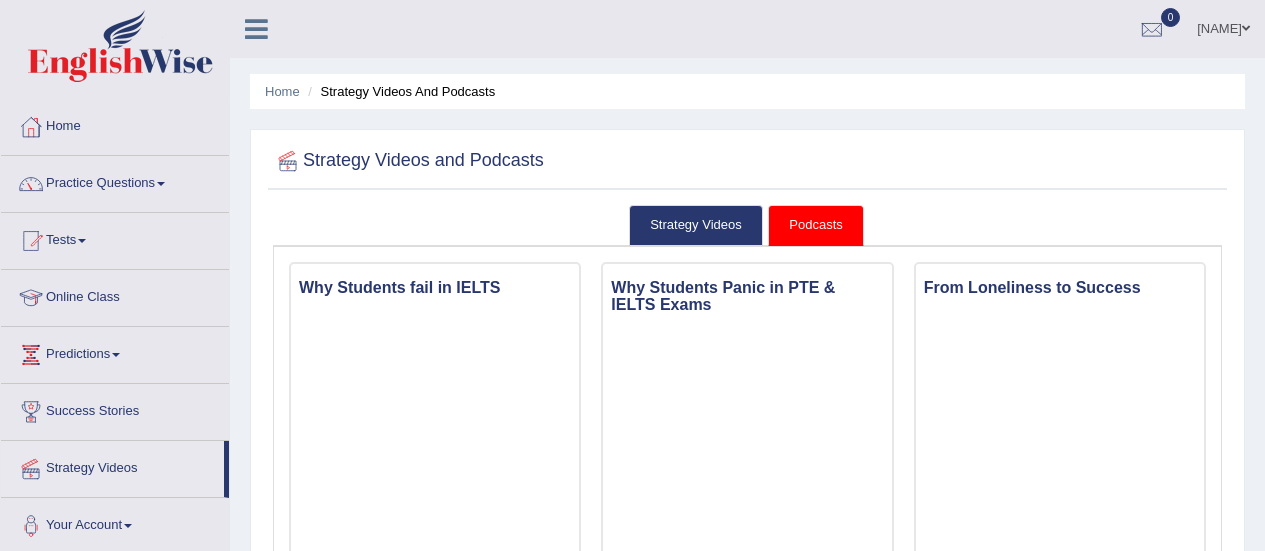 scroll, scrollTop: 0, scrollLeft: 0, axis: both 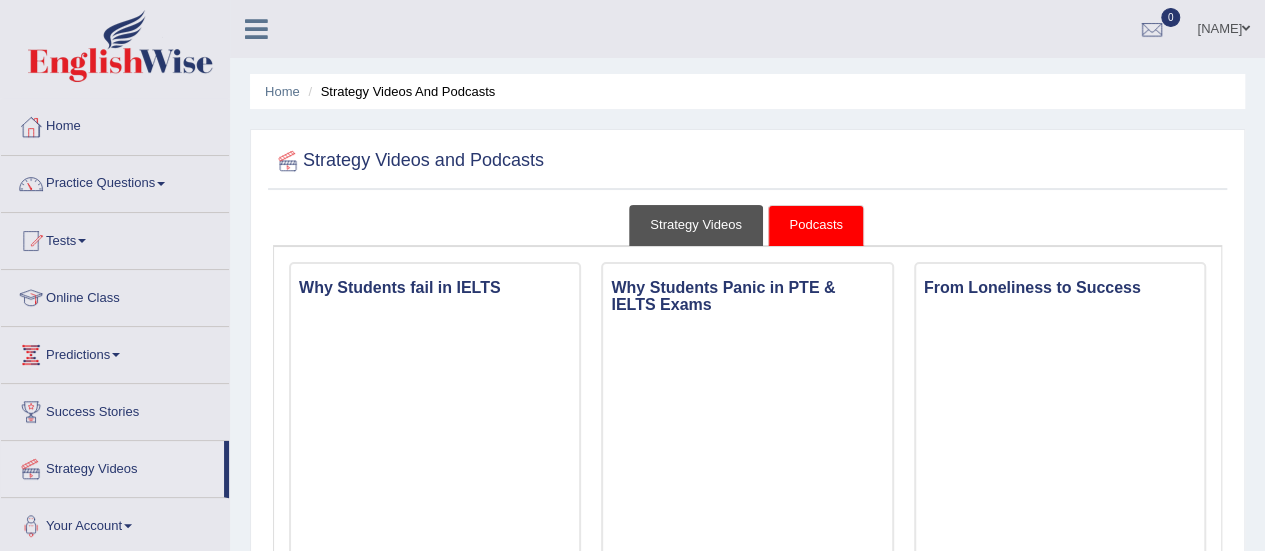 click on "Strategy Videos" at bounding box center (696, 225) 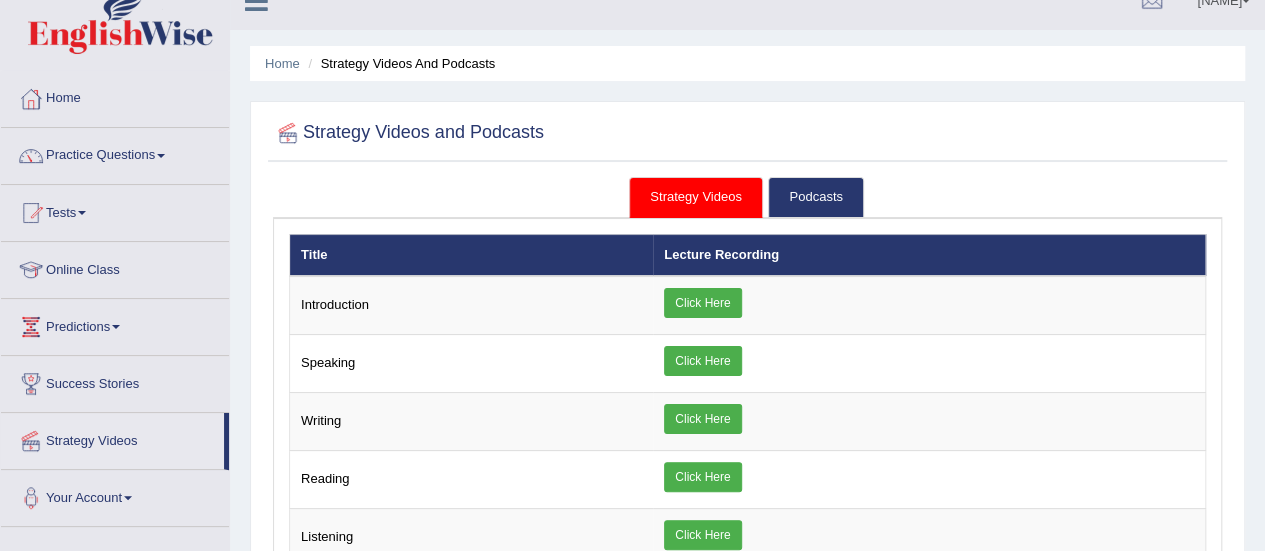 scroll, scrollTop: 0, scrollLeft: 0, axis: both 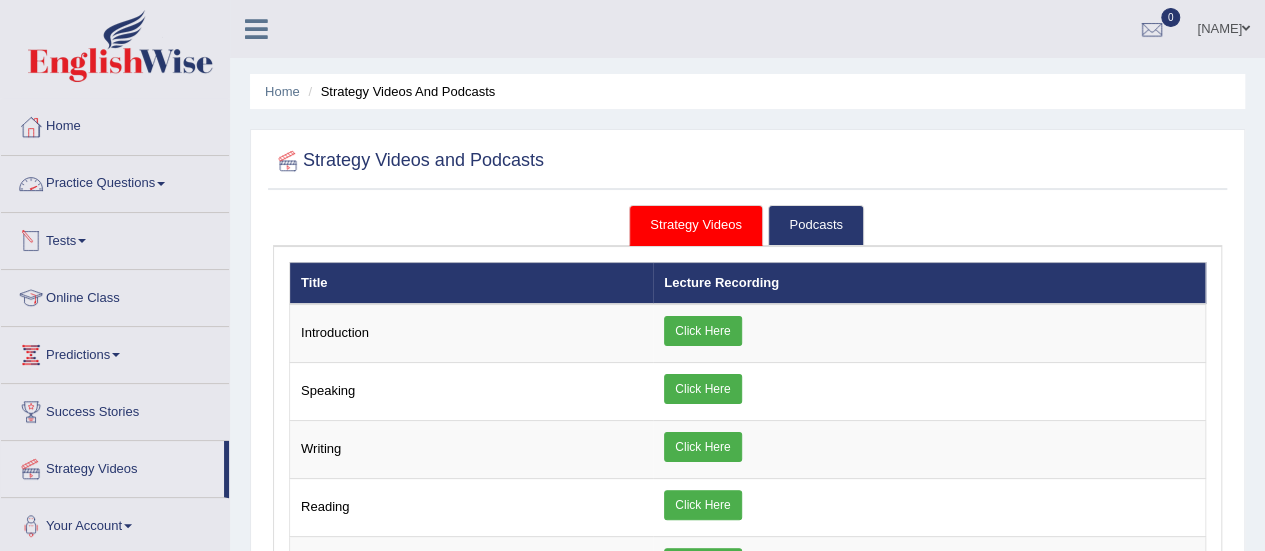 click on "Practice Questions" at bounding box center [115, 181] 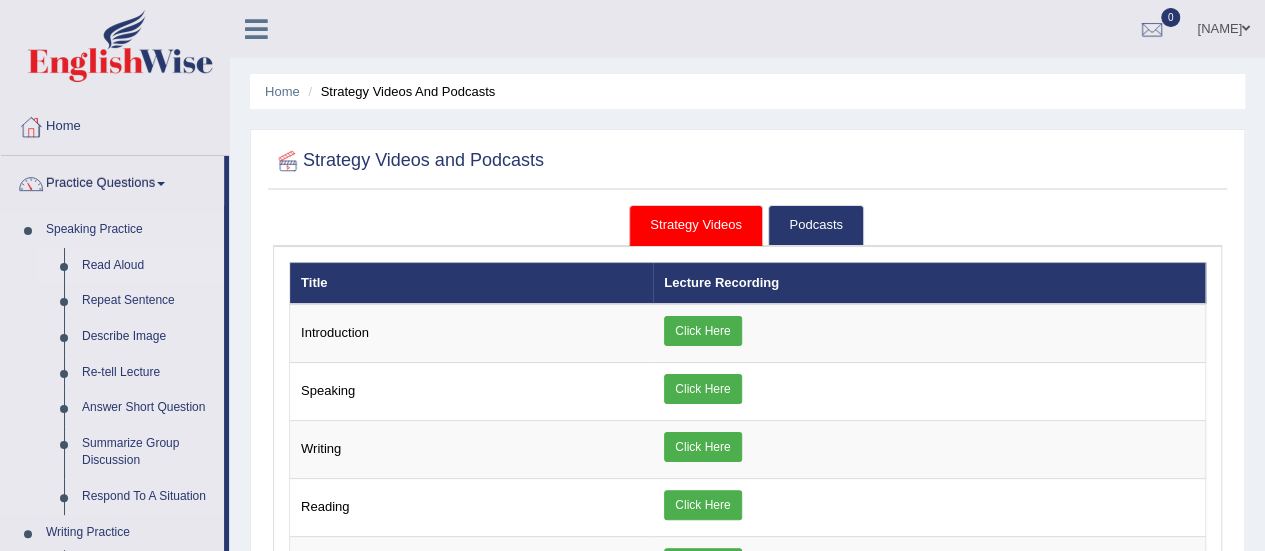 click on "Read Aloud" at bounding box center (148, 266) 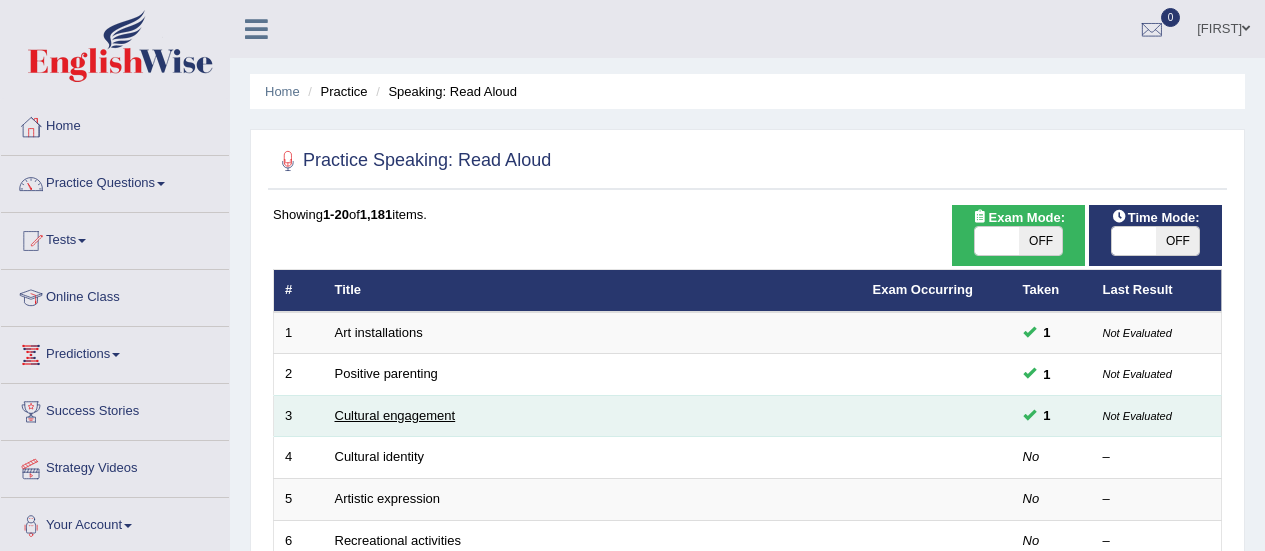 scroll, scrollTop: 0, scrollLeft: 0, axis: both 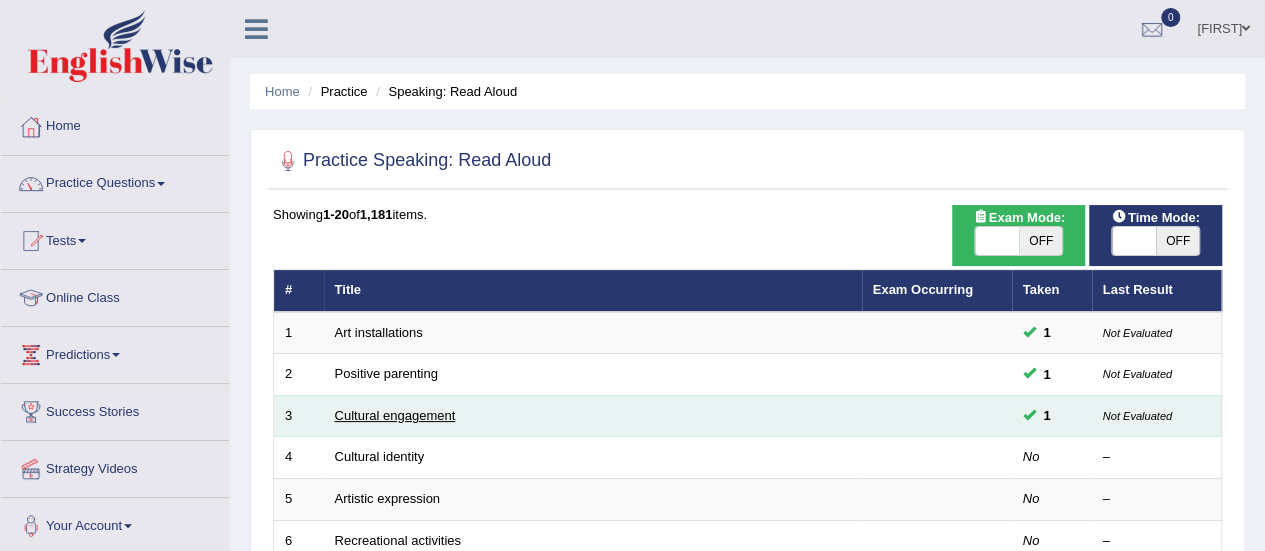click on "Cultural engagement" at bounding box center [395, 415] 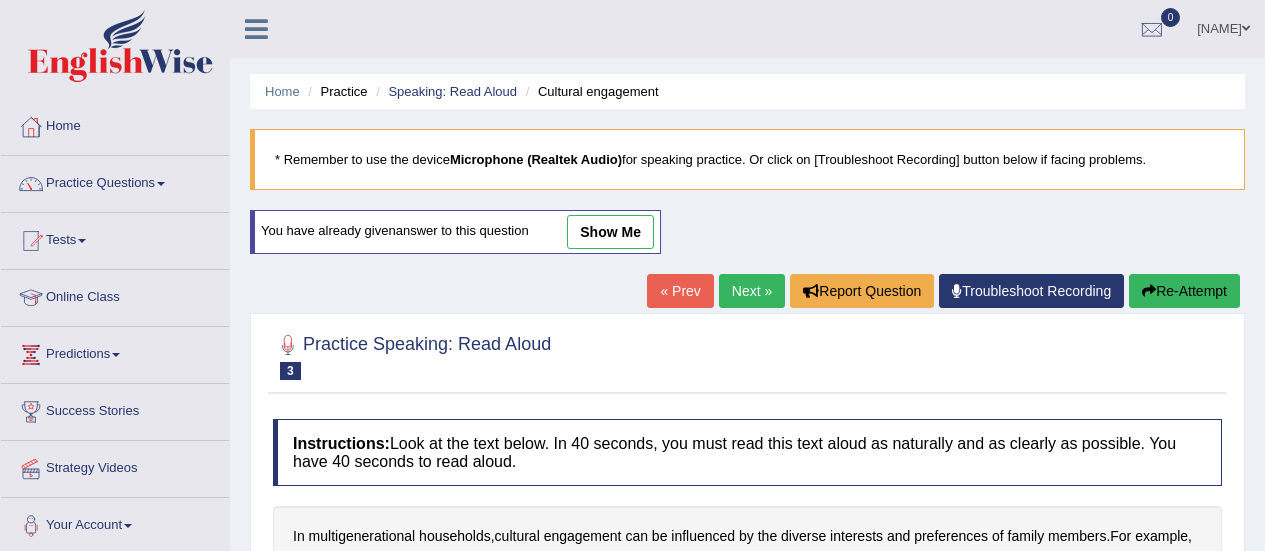 scroll, scrollTop: 0, scrollLeft: 0, axis: both 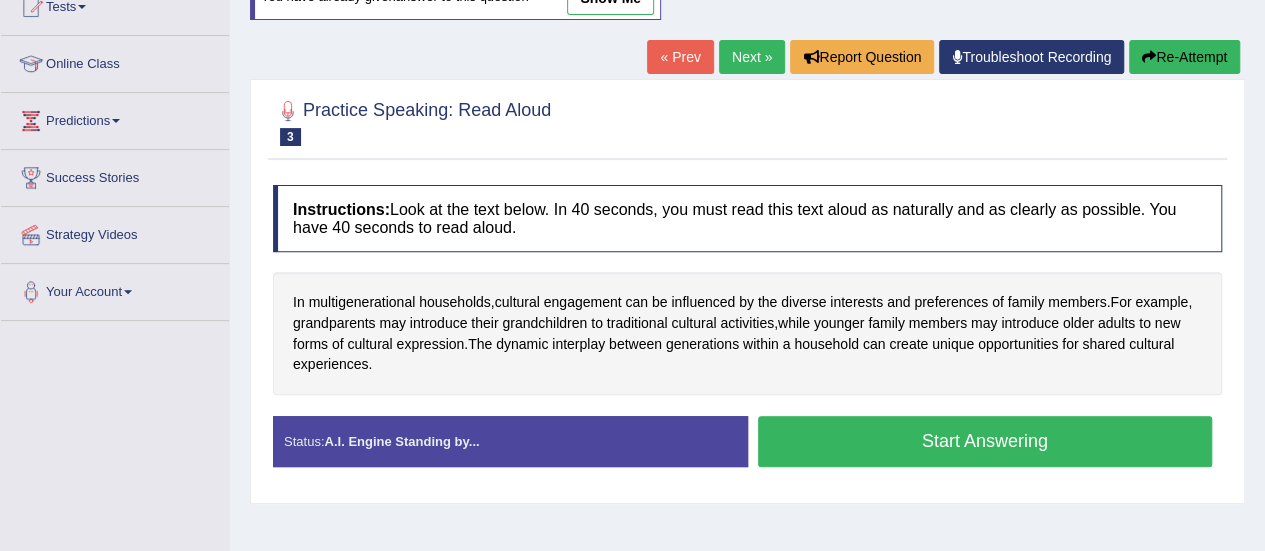 click on "Start Answering" at bounding box center (985, 441) 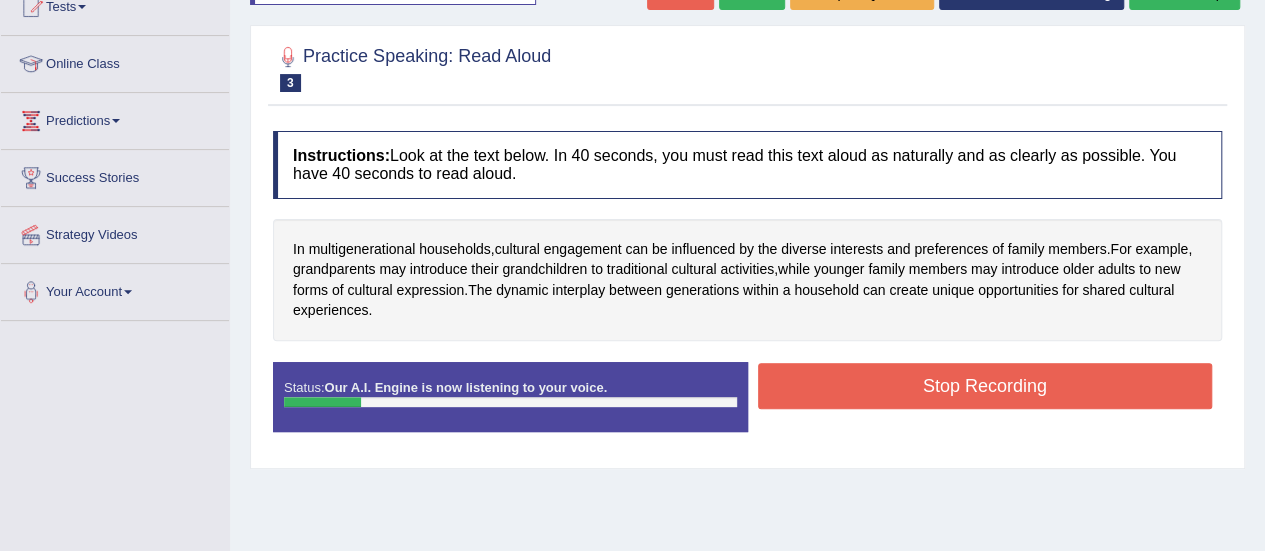 click on "Stop Recording" at bounding box center (985, 386) 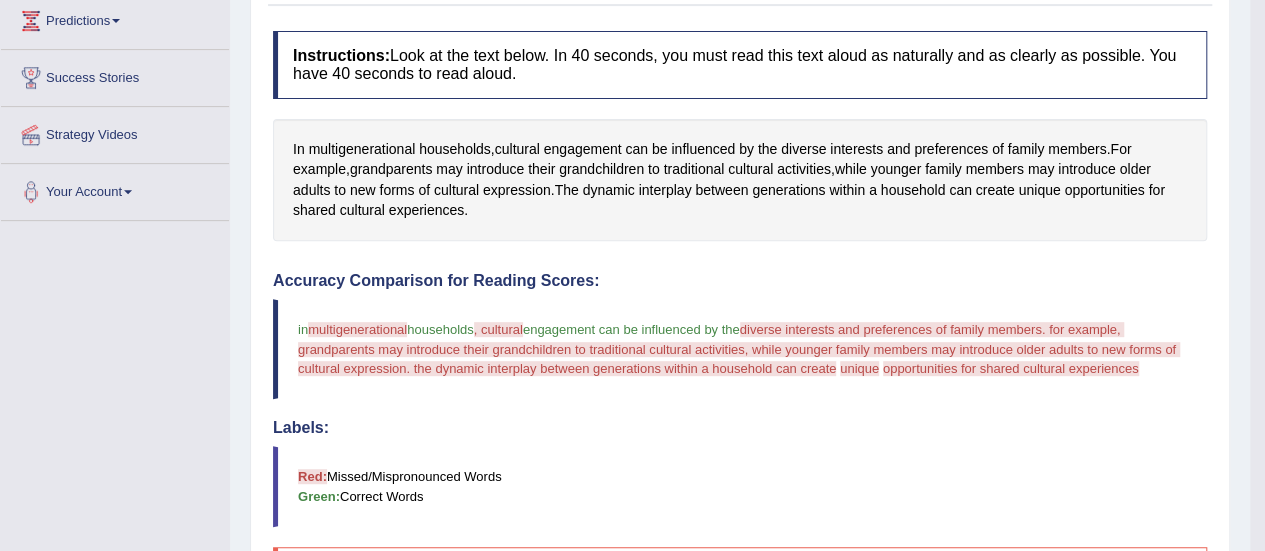 scroll, scrollTop: 0, scrollLeft: 0, axis: both 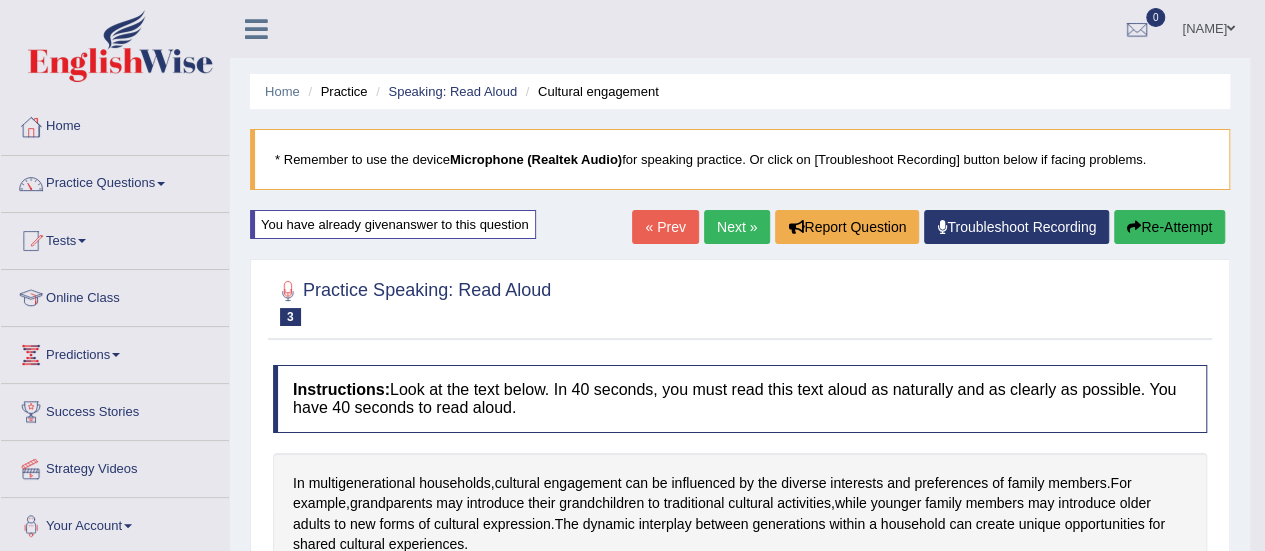 click on "« Prev" at bounding box center (665, 227) 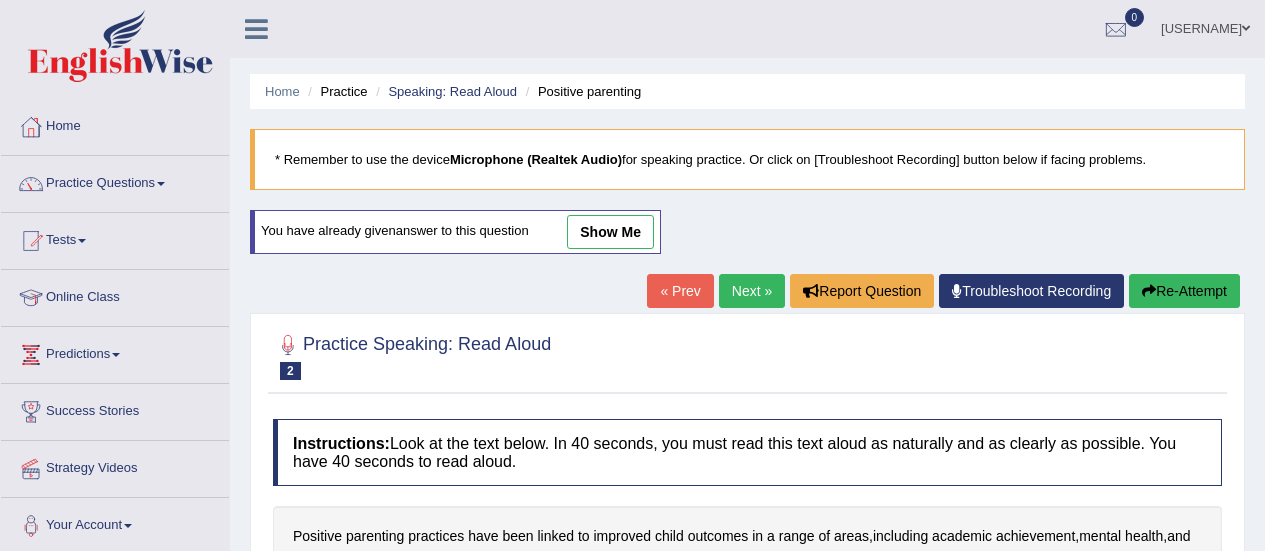 scroll, scrollTop: 0, scrollLeft: 0, axis: both 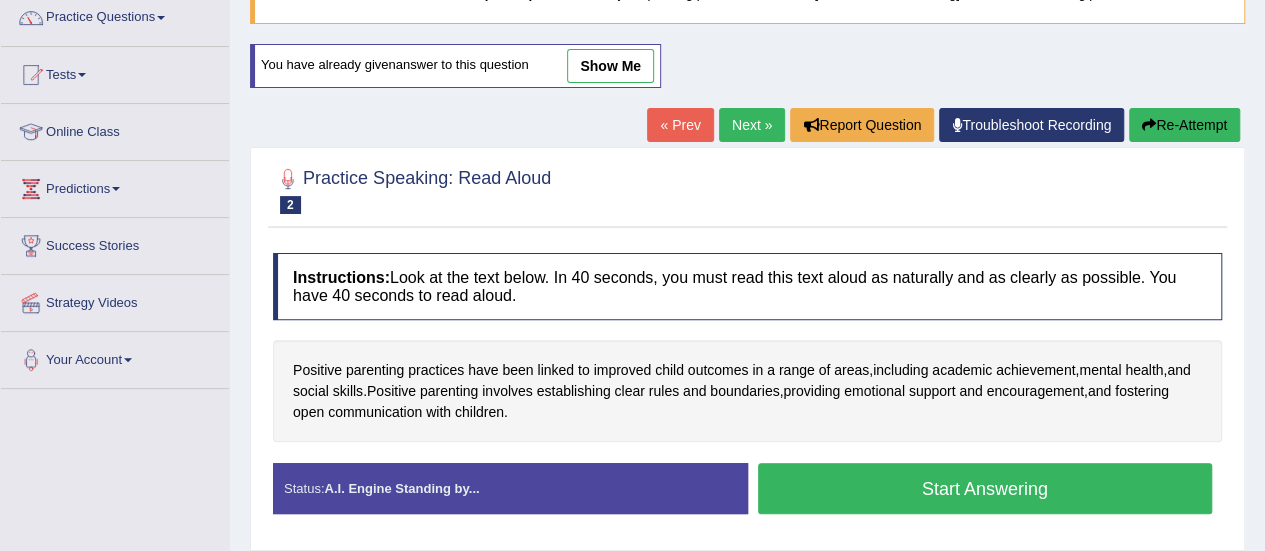 click on "Start Answering" at bounding box center (985, 488) 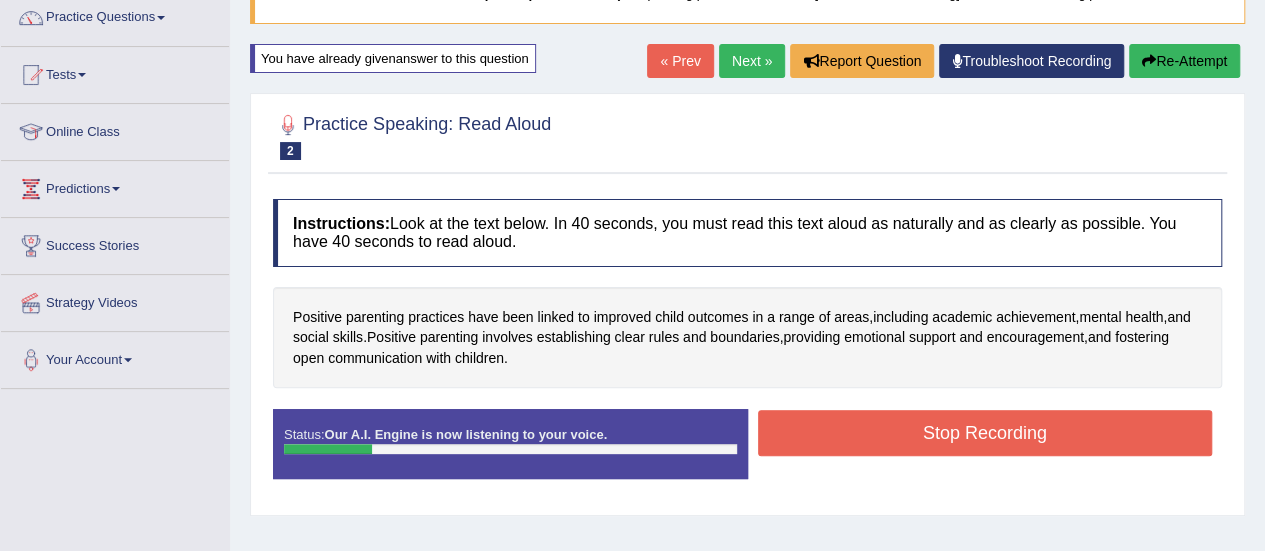 click on "Stop Recording" at bounding box center (985, 433) 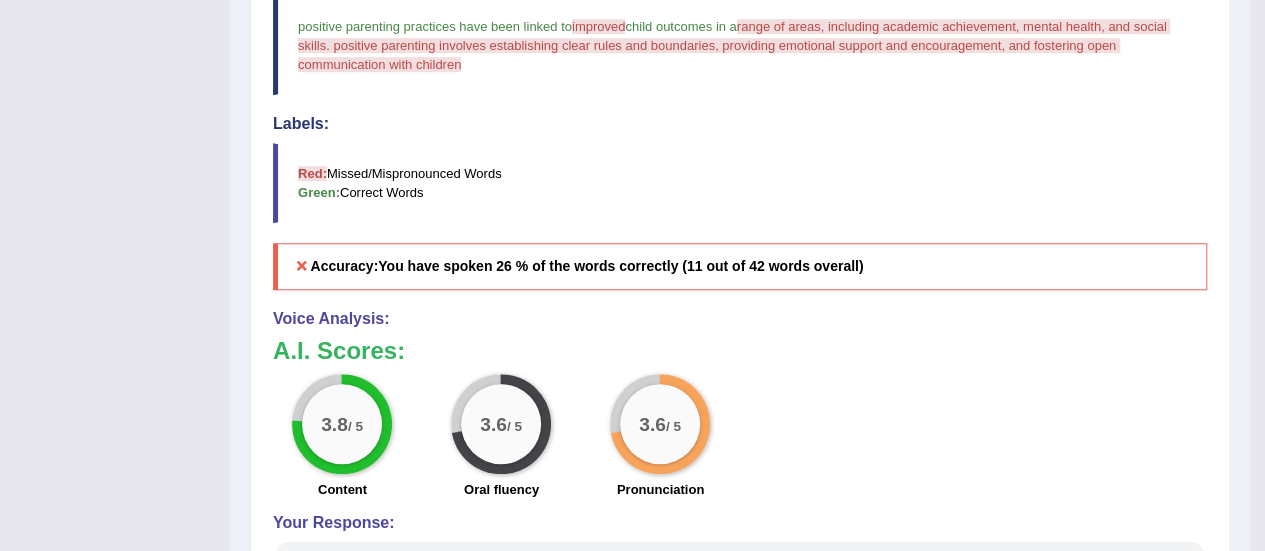 scroll, scrollTop: 562, scrollLeft: 0, axis: vertical 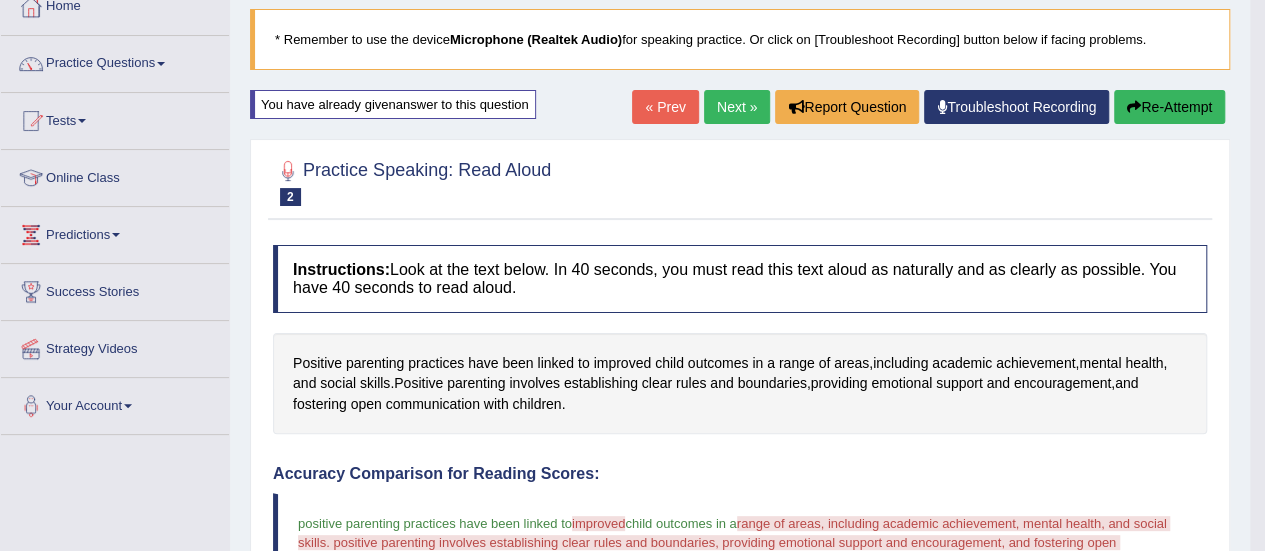 click on "Re-Attempt" at bounding box center (1169, 107) 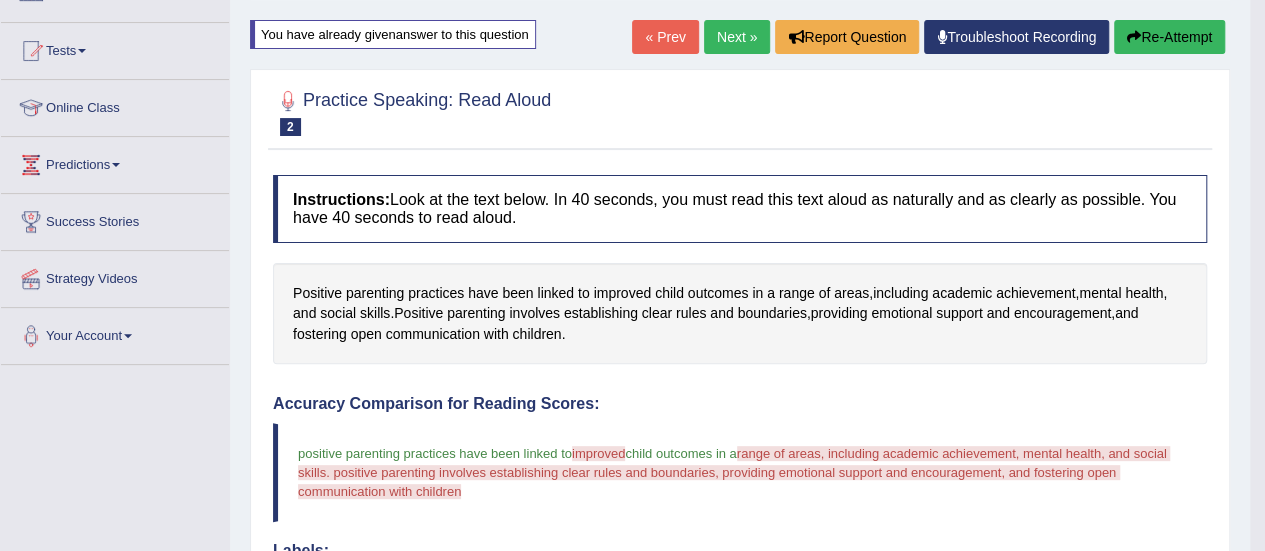 scroll, scrollTop: 234, scrollLeft: 0, axis: vertical 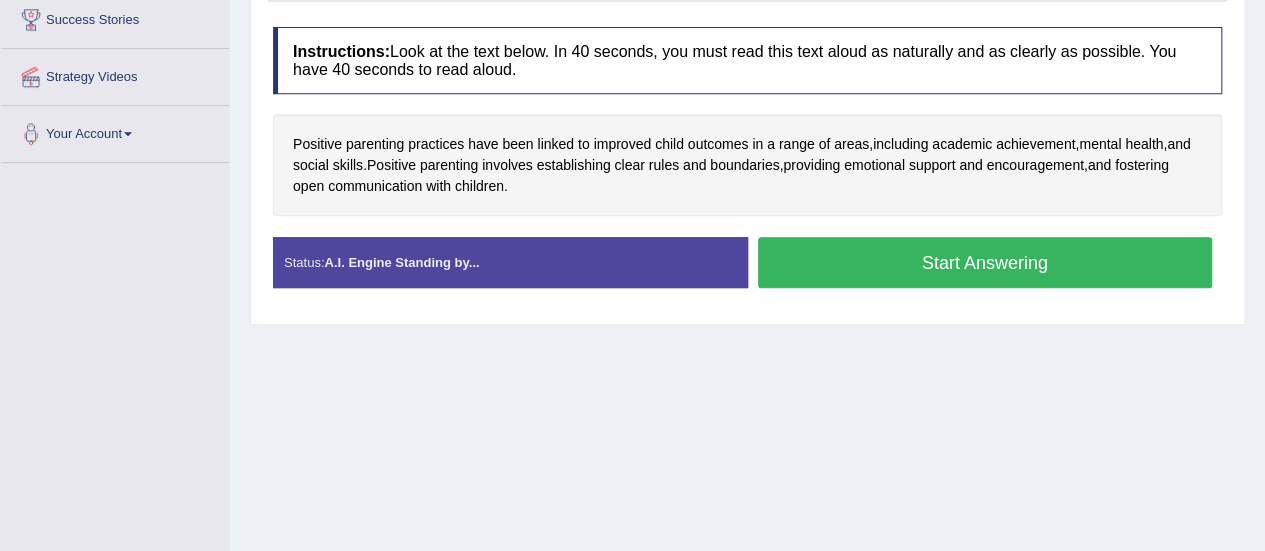 click on "Start Answering" at bounding box center (985, 262) 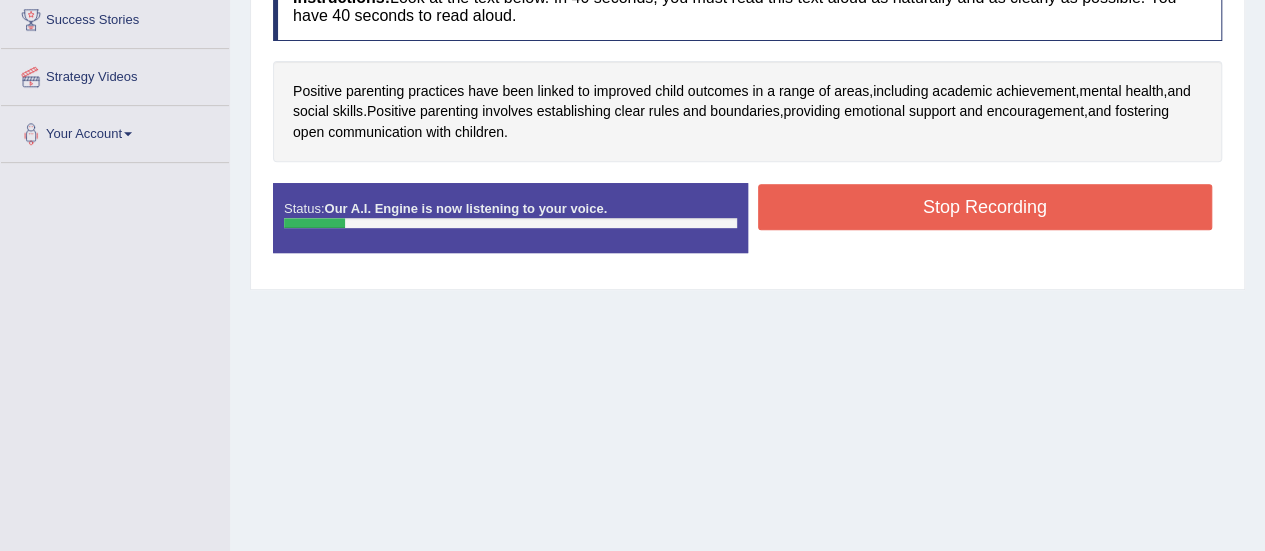 click on "Stop Recording" at bounding box center (985, 207) 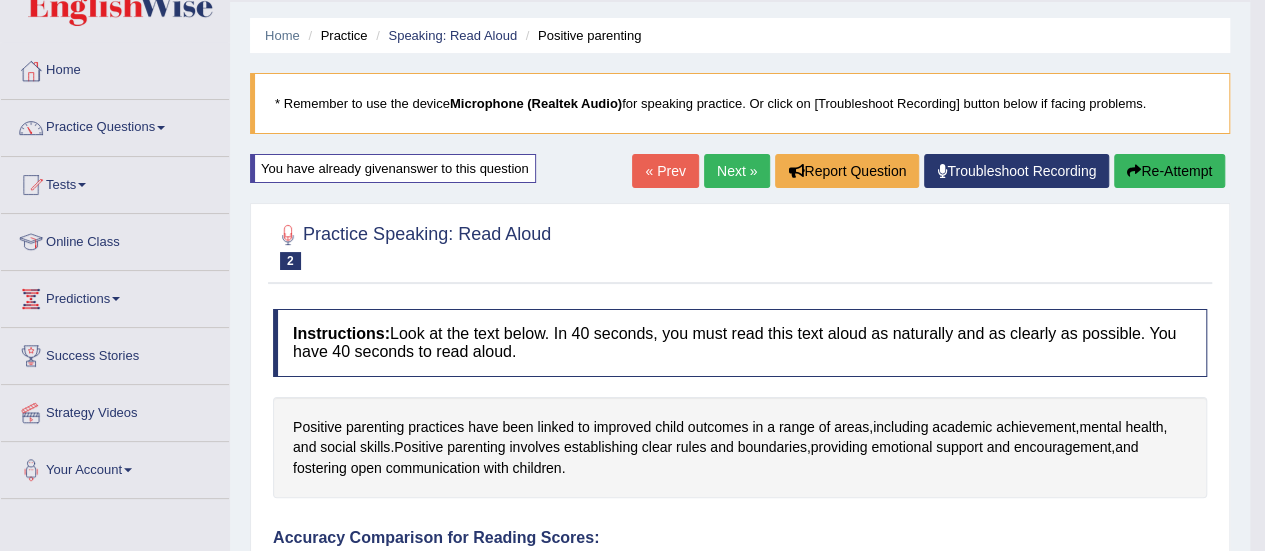 scroll, scrollTop: 0, scrollLeft: 0, axis: both 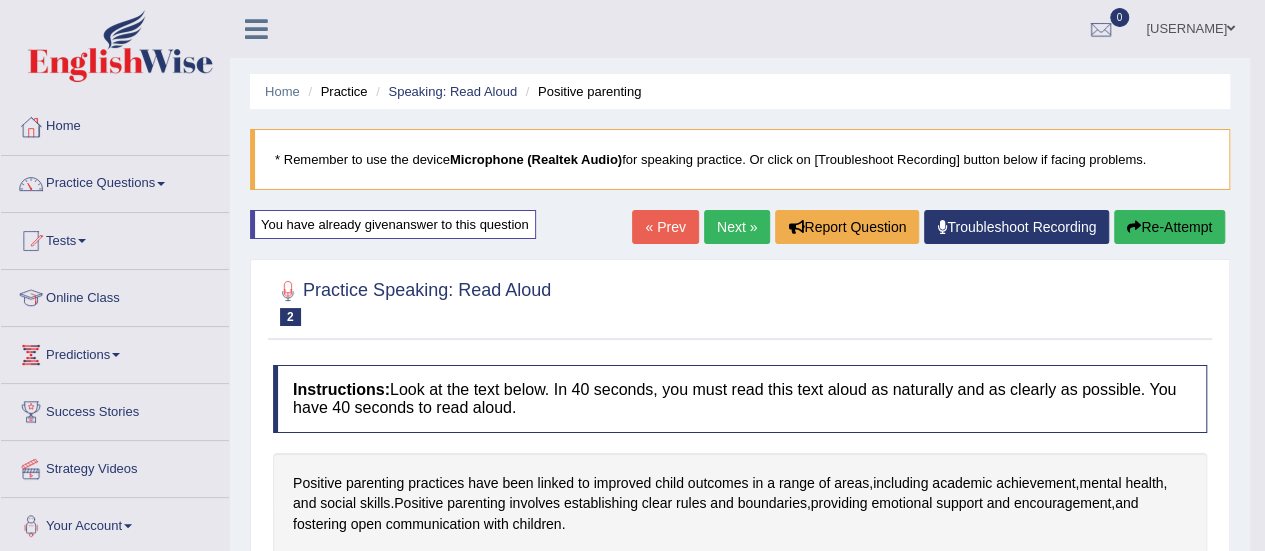 click on "Next »" at bounding box center [737, 227] 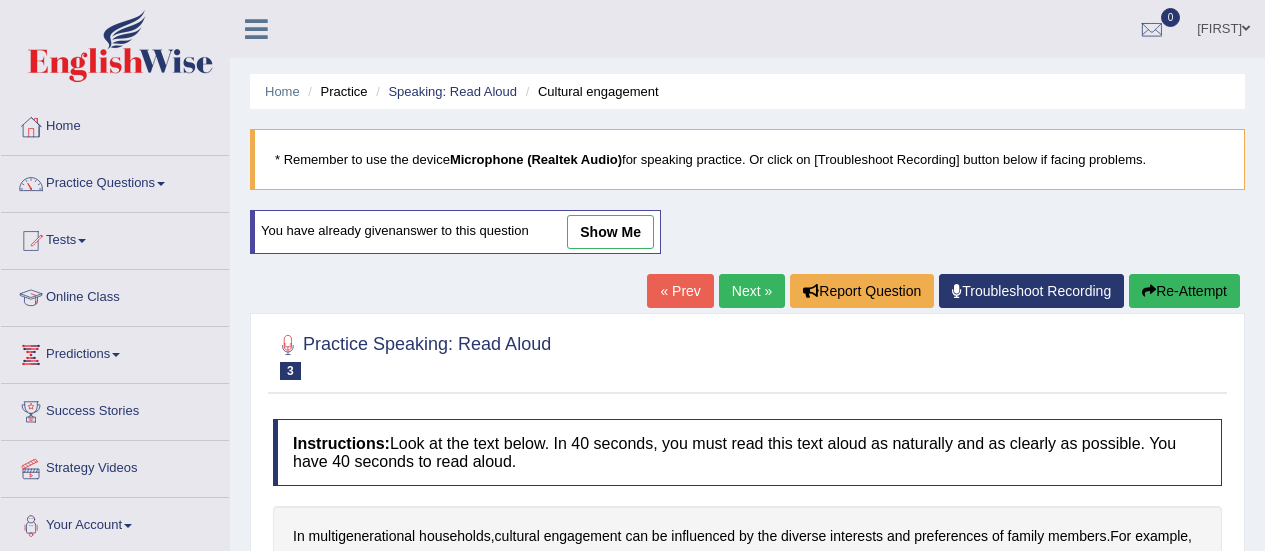 scroll, scrollTop: 0, scrollLeft: 0, axis: both 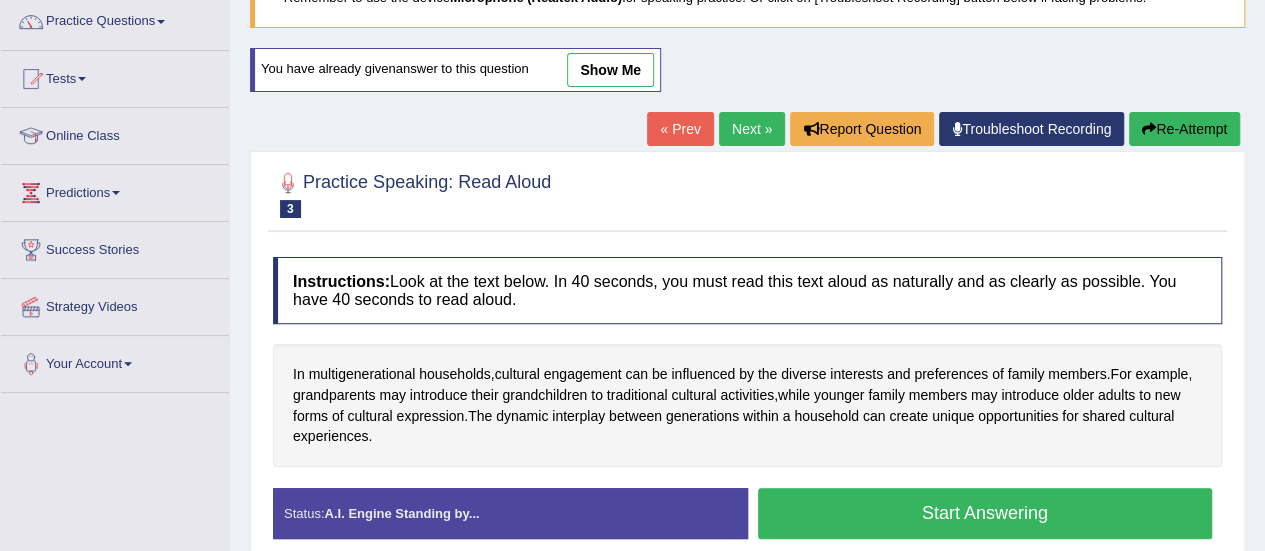 click on "Next »" at bounding box center (752, 129) 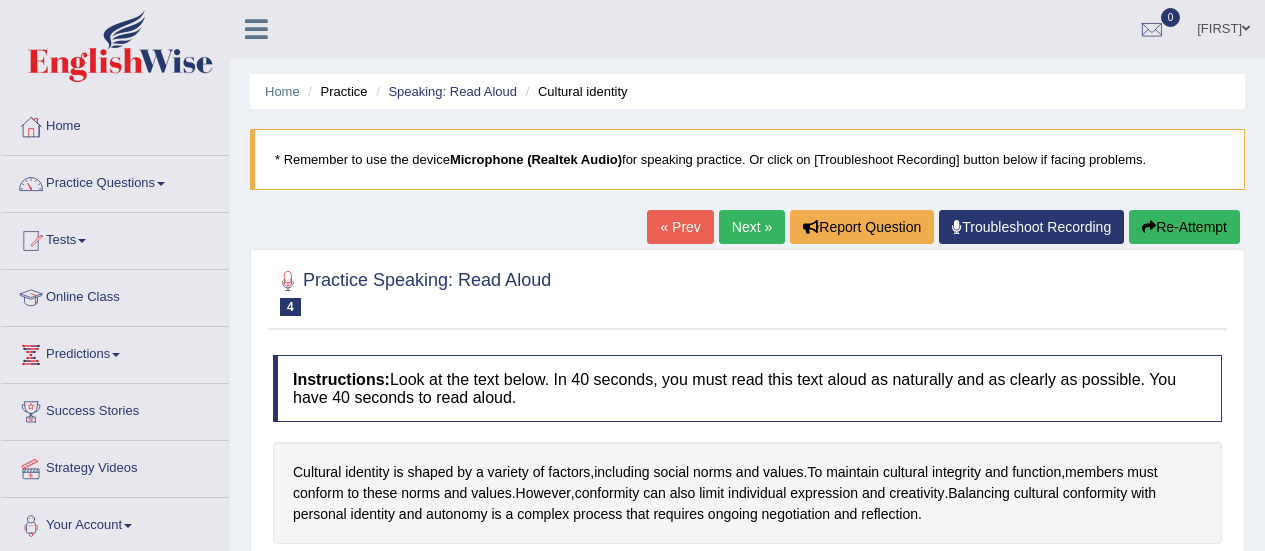 scroll, scrollTop: 0, scrollLeft: 0, axis: both 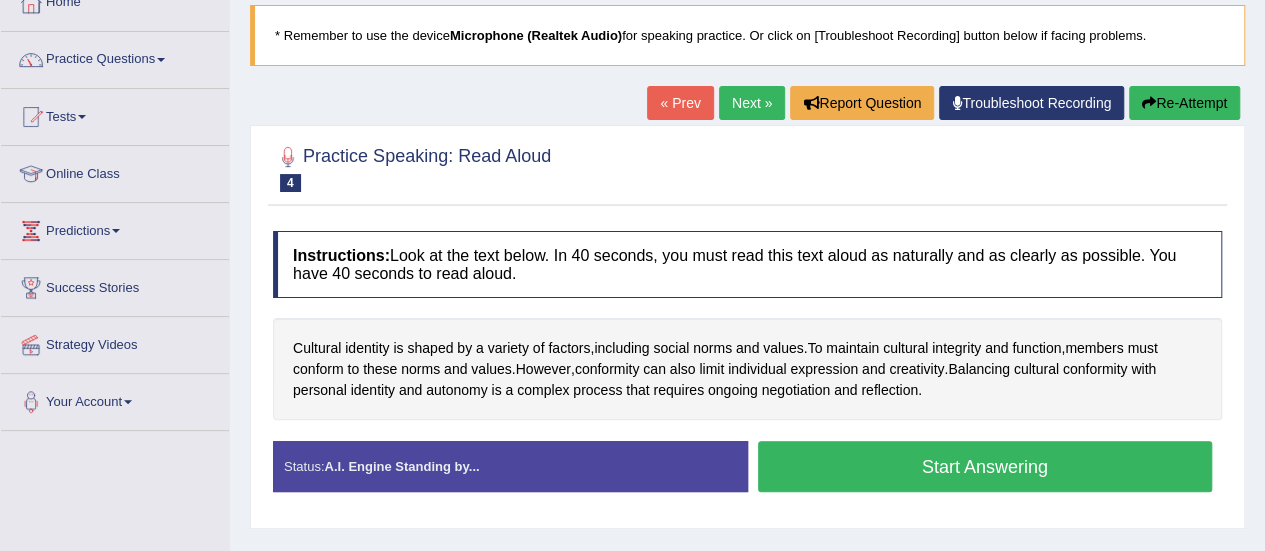 click on "Start Answering" at bounding box center (985, 466) 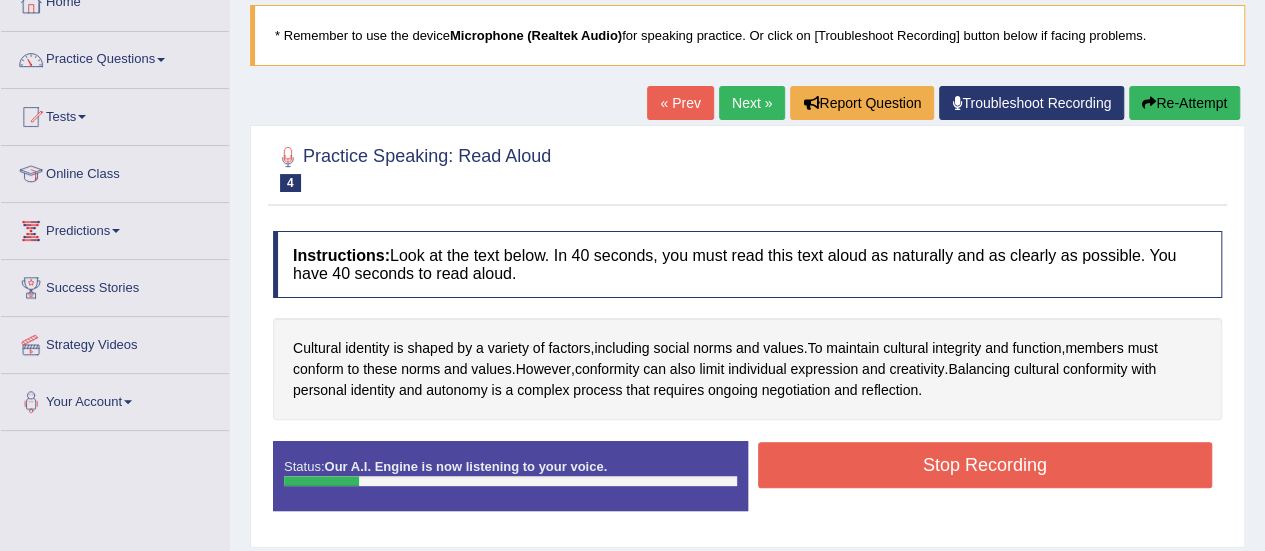 click on "Stop Recording" at bounding box center [985, 465] 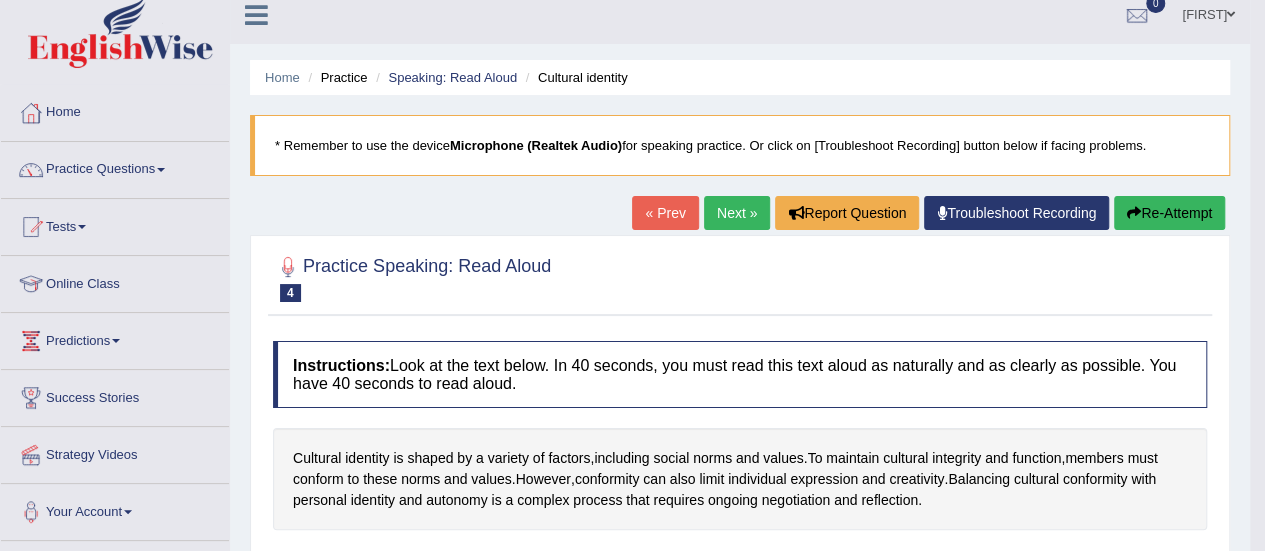 scroll, scrollTop: 0, scrollLeft: 0, axis: both 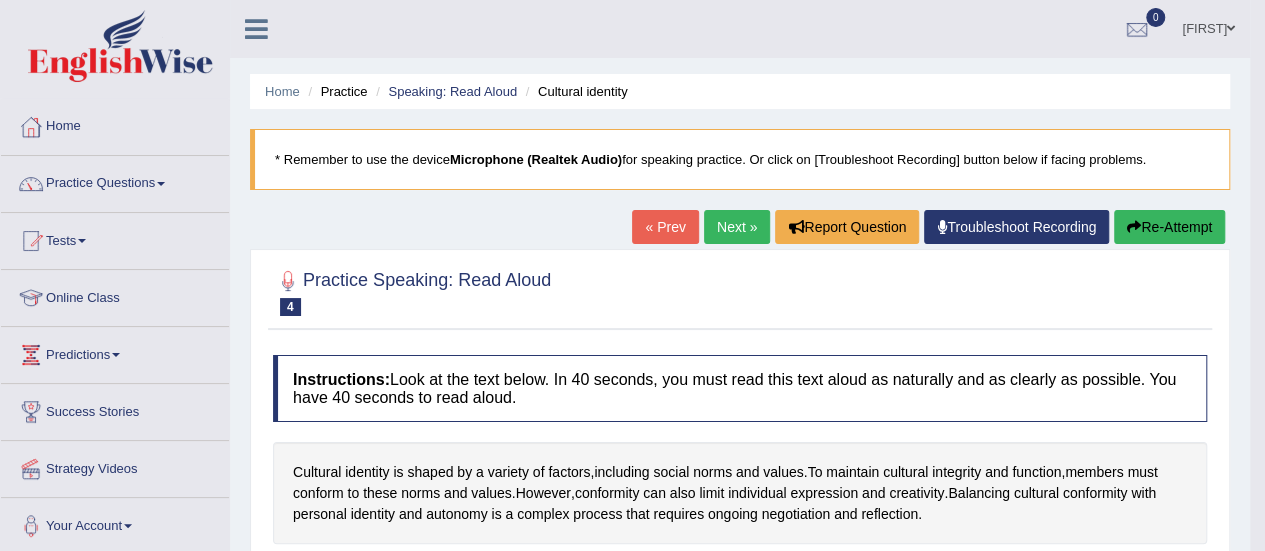 click on "Next »" at bounding box center (737, 227) 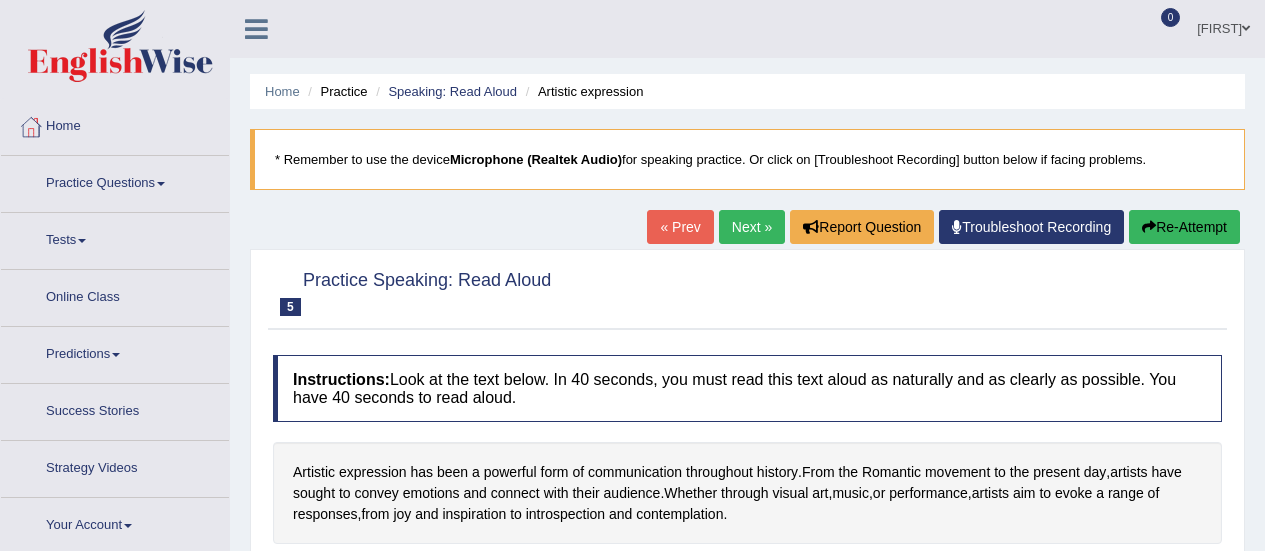 scroll, scrollTop: 0, scrollLeft: 0, axis: both 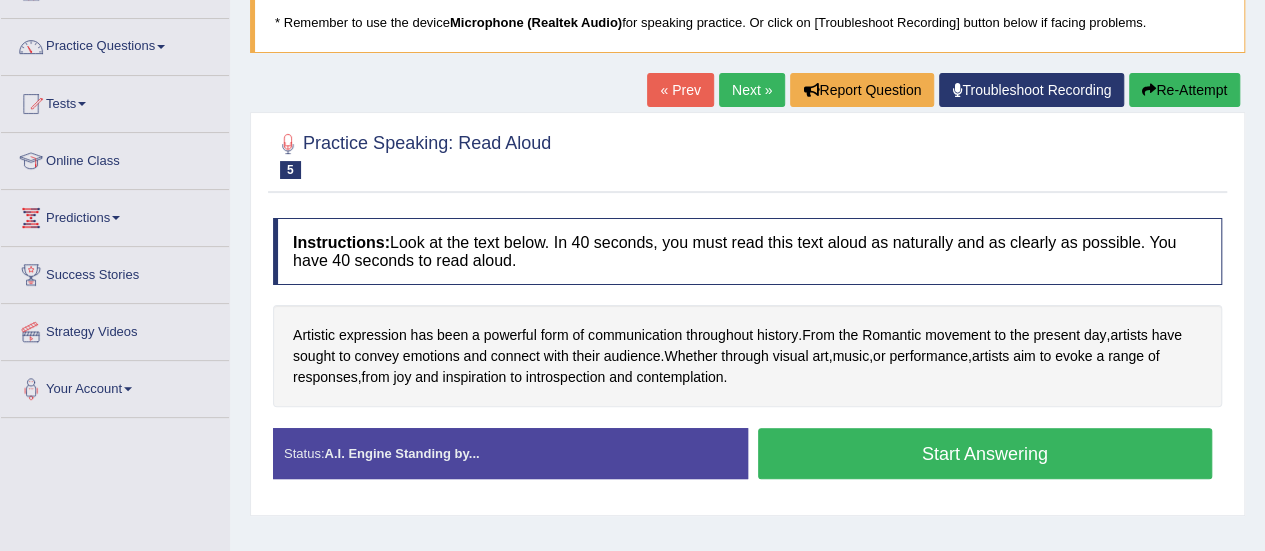 click on "Start Answering" at bounding box center (985, 453) 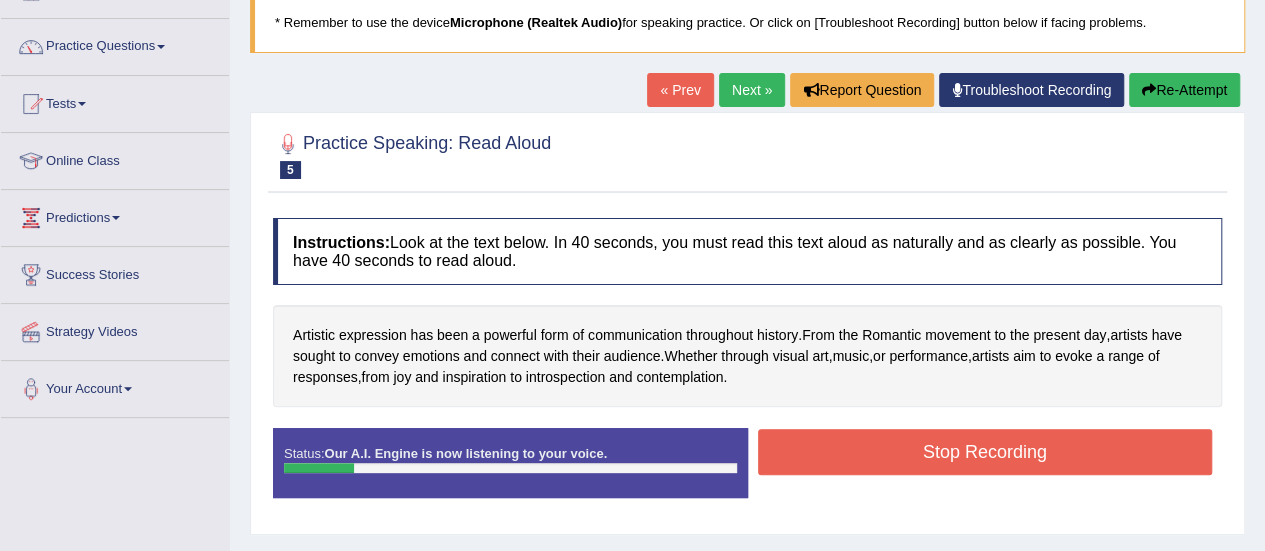 click on "Stop Recording" at bounding box center [985, 452] 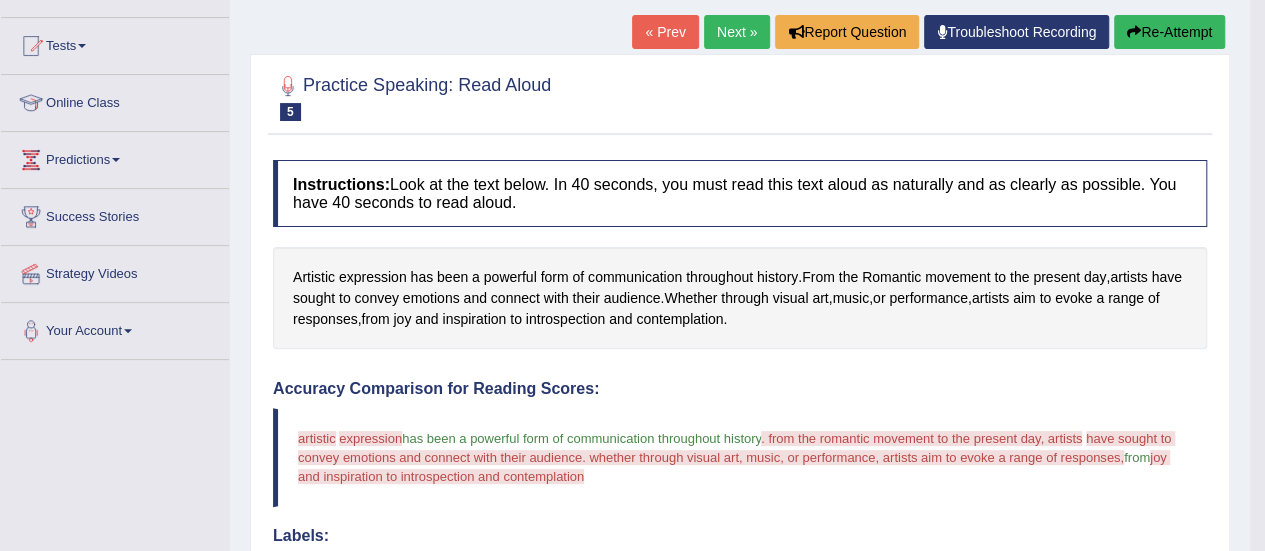 scroll, scrollTop: 0, scrollLeft: 0, axis: both 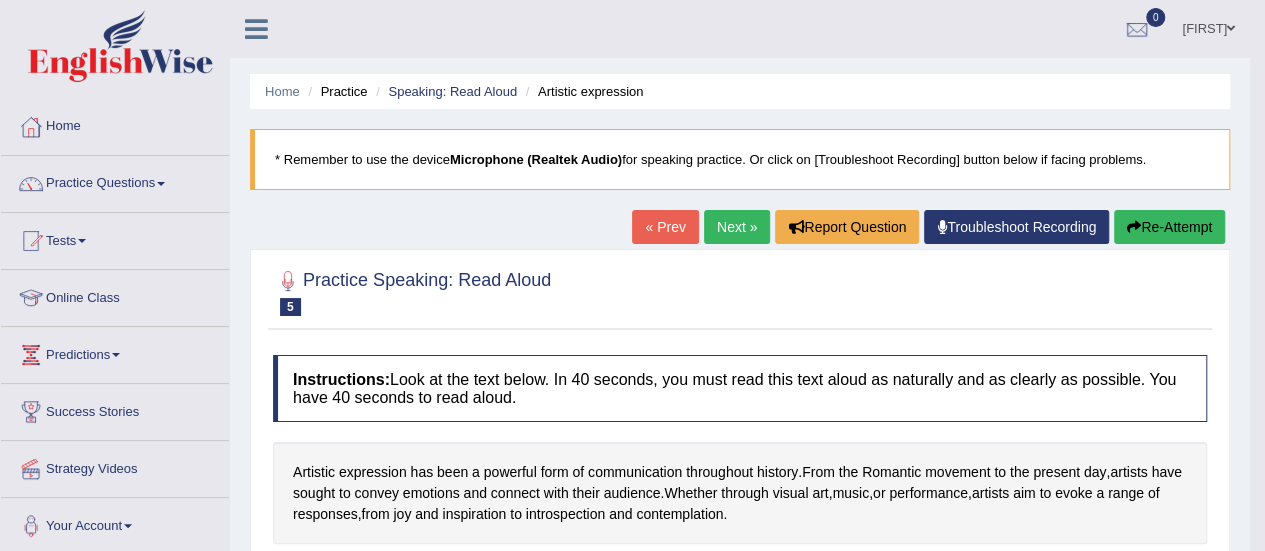 click on "Practice Questions" at bounding box center [115, 181] 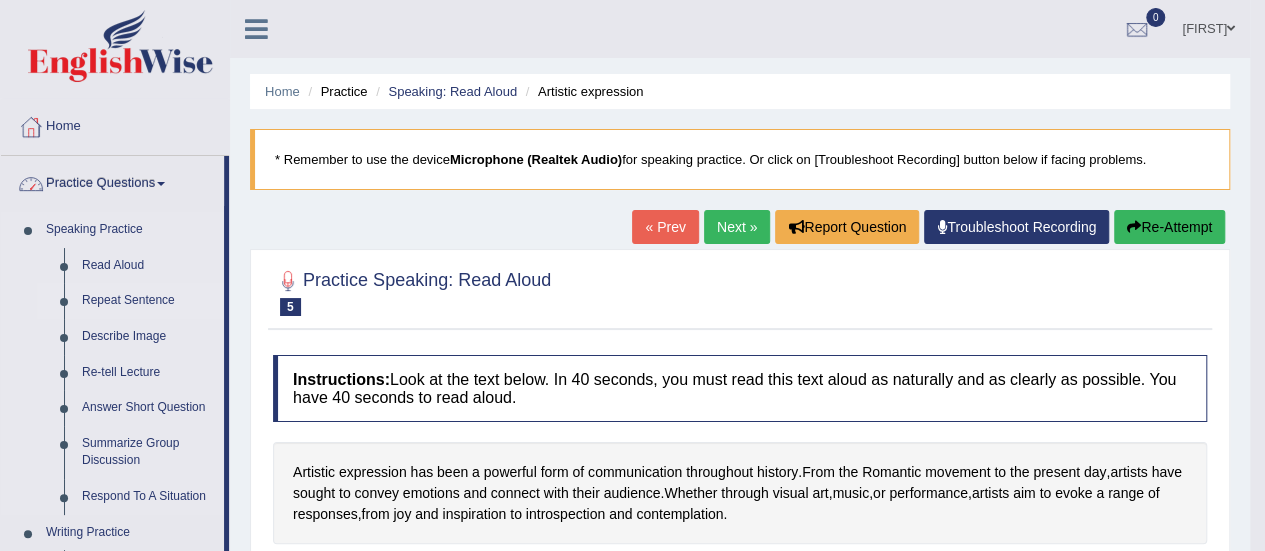 click on "Repeat Sentence" at bounding box center (148, 301) 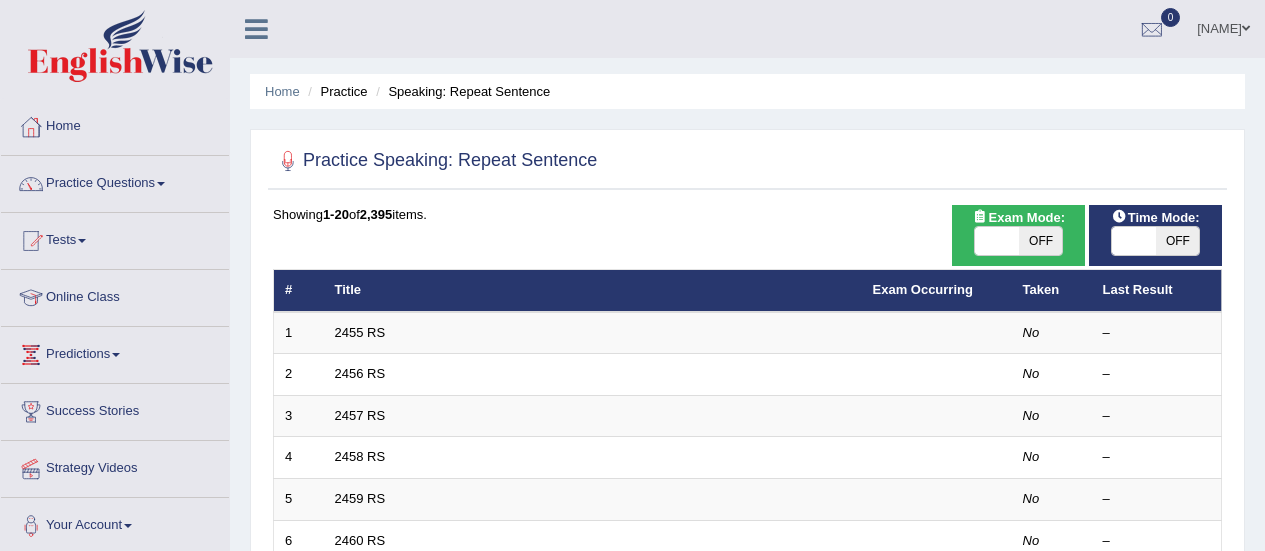 scroll, scrollTop: 0, scrollLeft: 0, axis: both 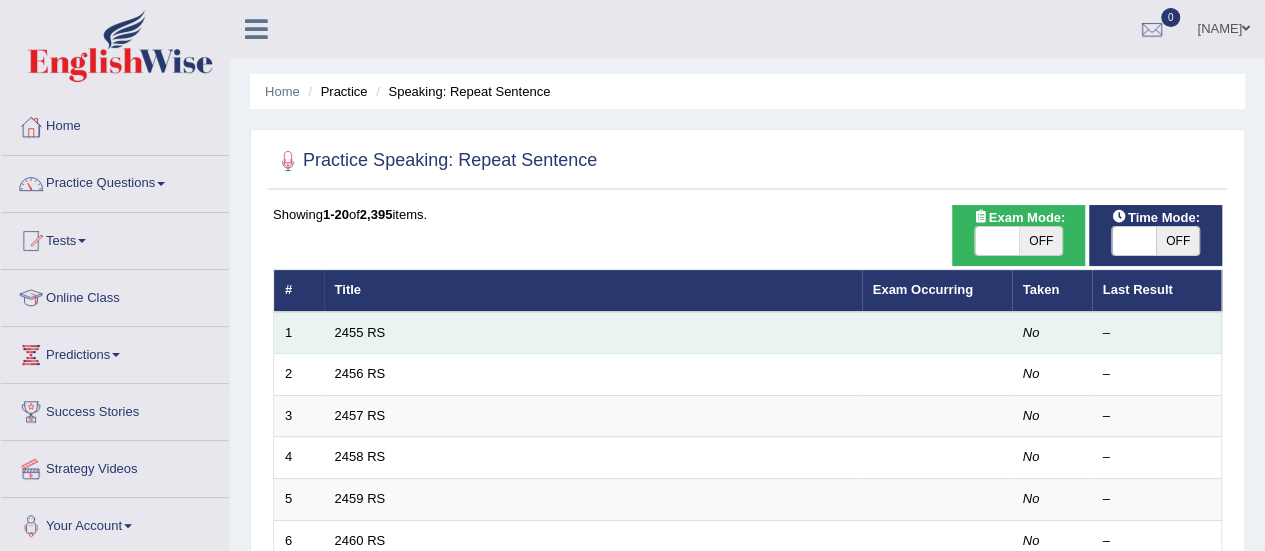 click at bounding box center (937, 333) 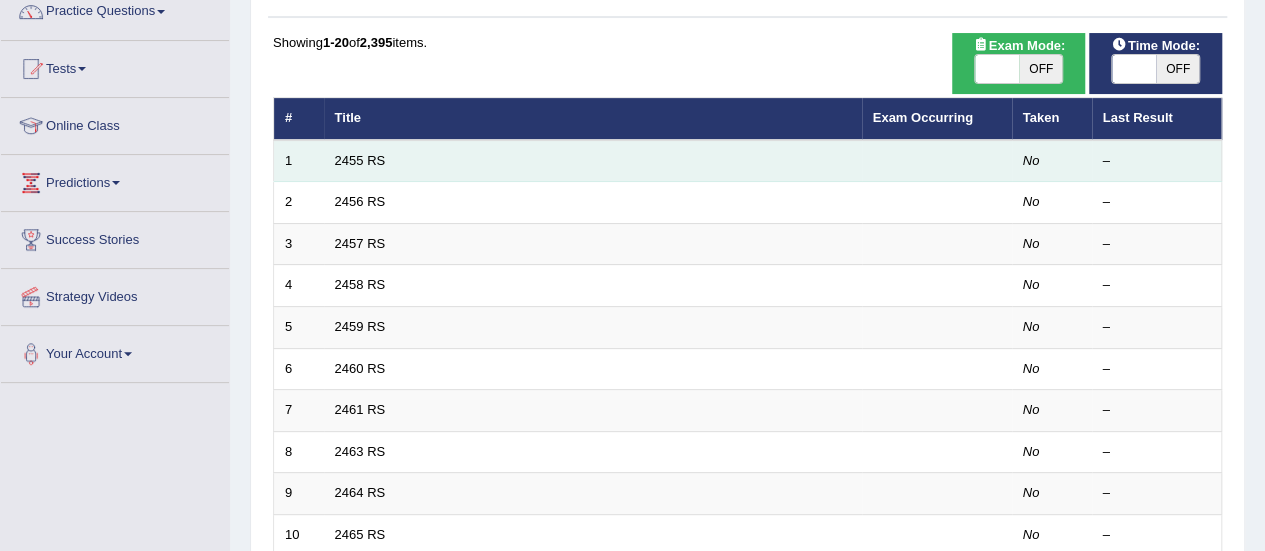 scroll, scrollTop: 174, scrollLeft: 0, axis: vertical 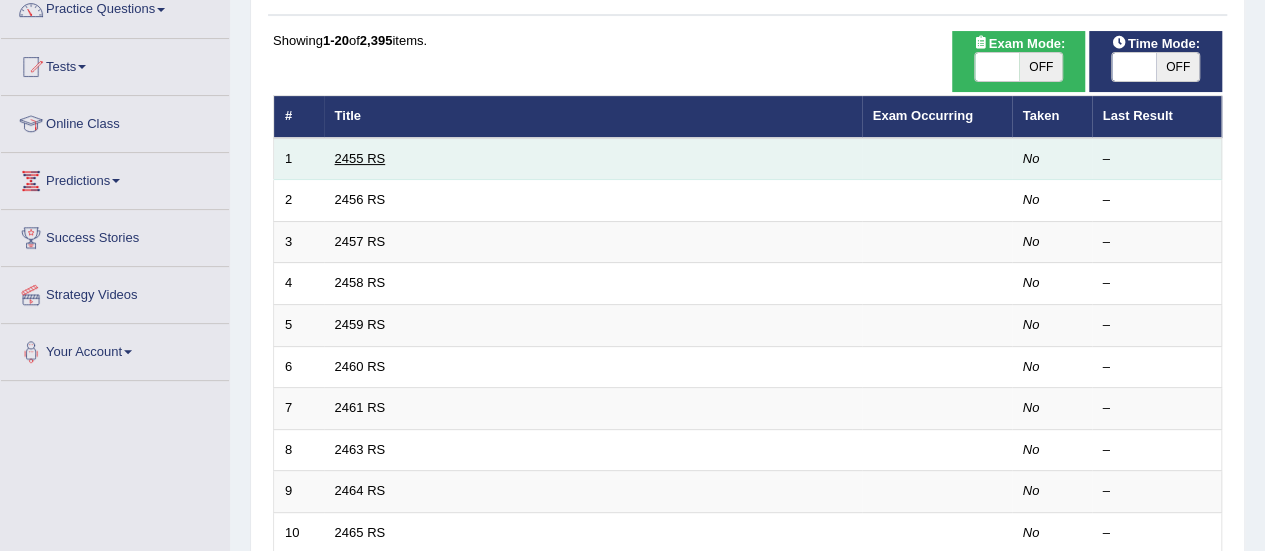 click on "2455 RS" at bounding box center (360, 158) 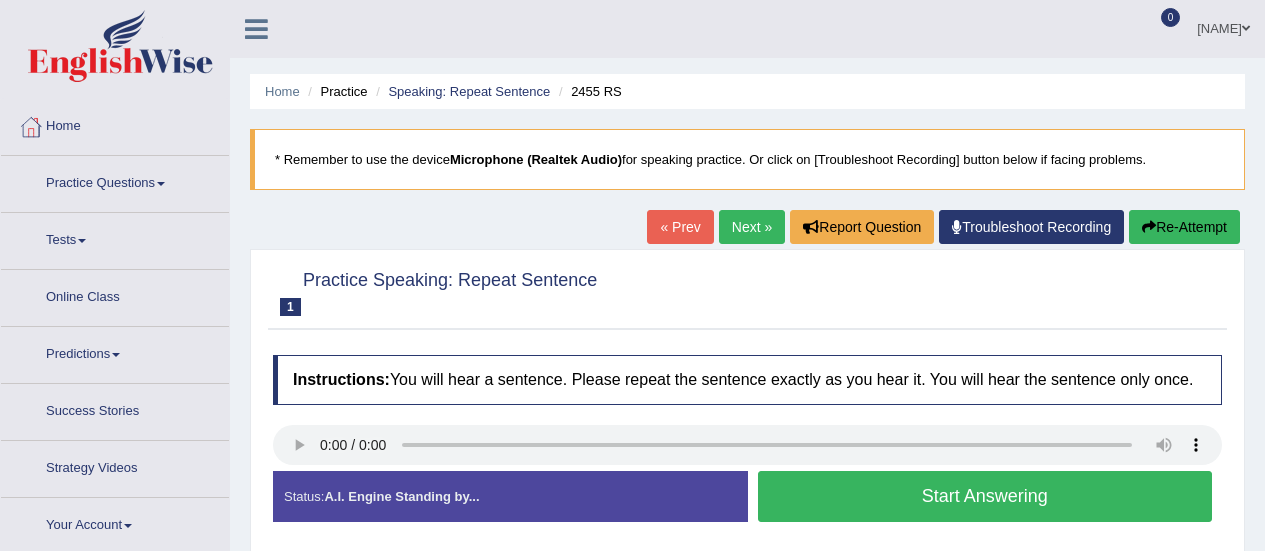 scroll, scrollTop: 0, scrollLeft: 0, axis: both 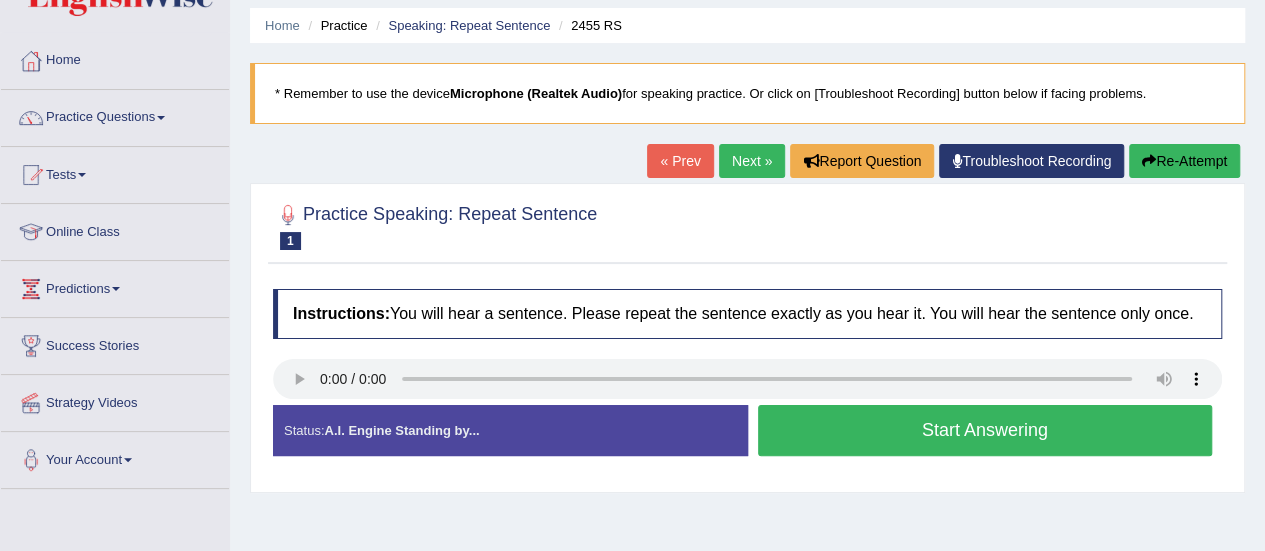 click on "Start Answering" at bounding box center [985, 430] 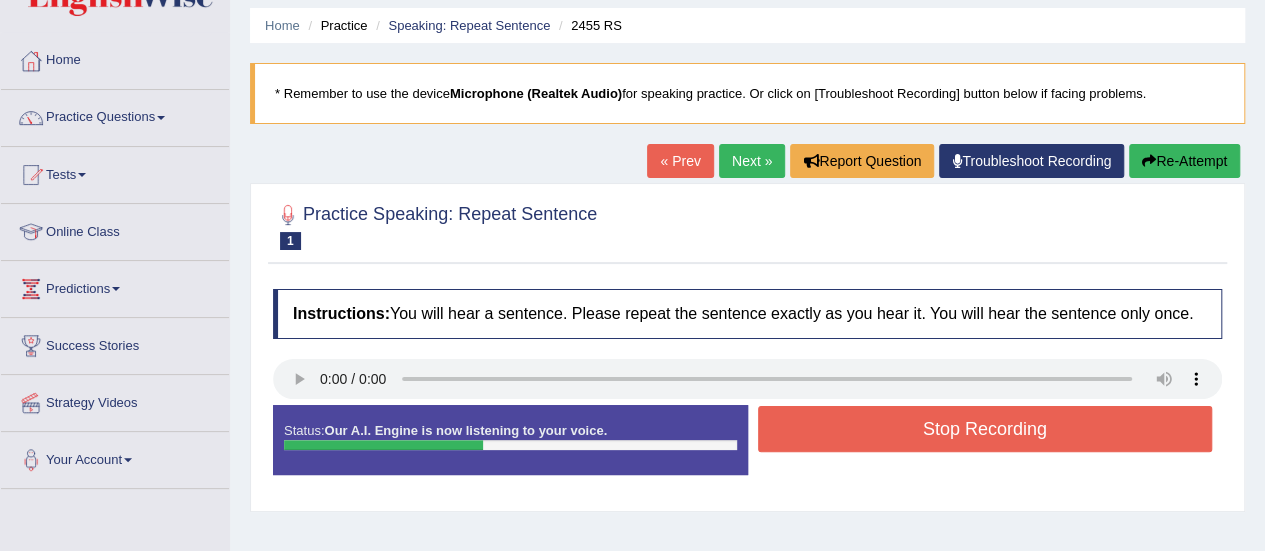 click on "Stop Recording" at bounding box center (985, 429) 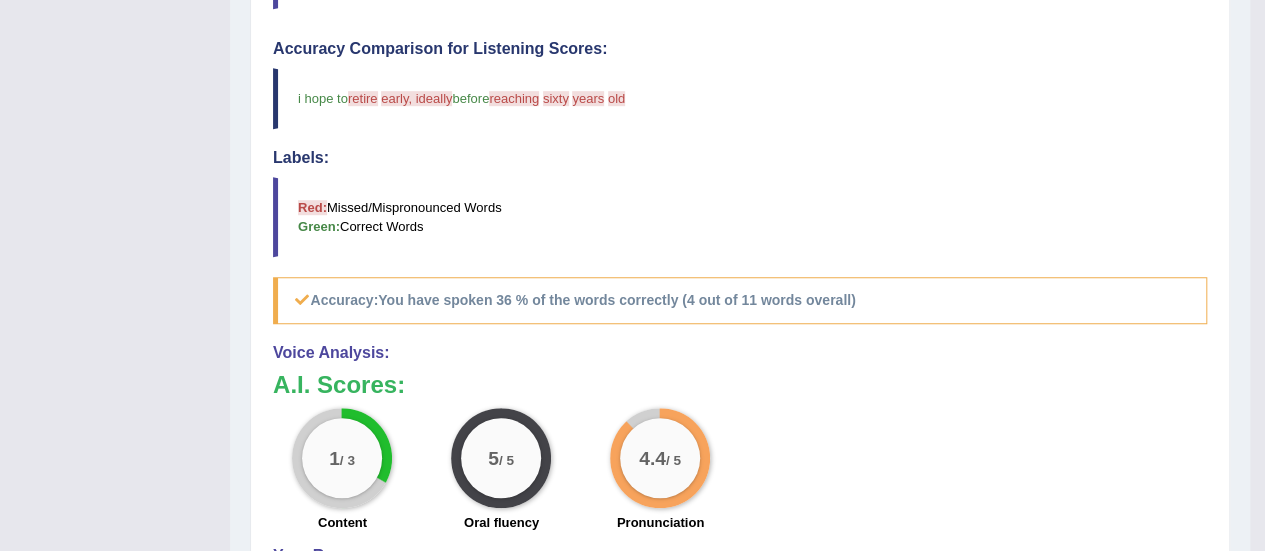 scroll, scrollTop: 578, scrollLeft: 0, axis: vertical 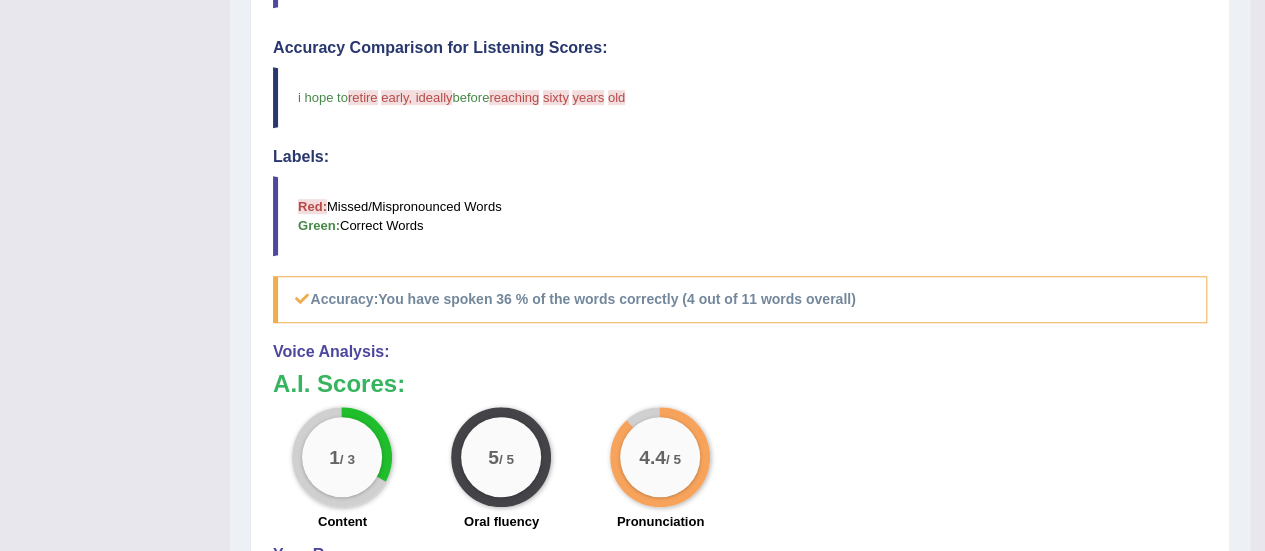 click on "1  / 3              Content
5  / 5              Oral fluency
4.4  / 5              Pronunciation" at bounding box center [740, 471] 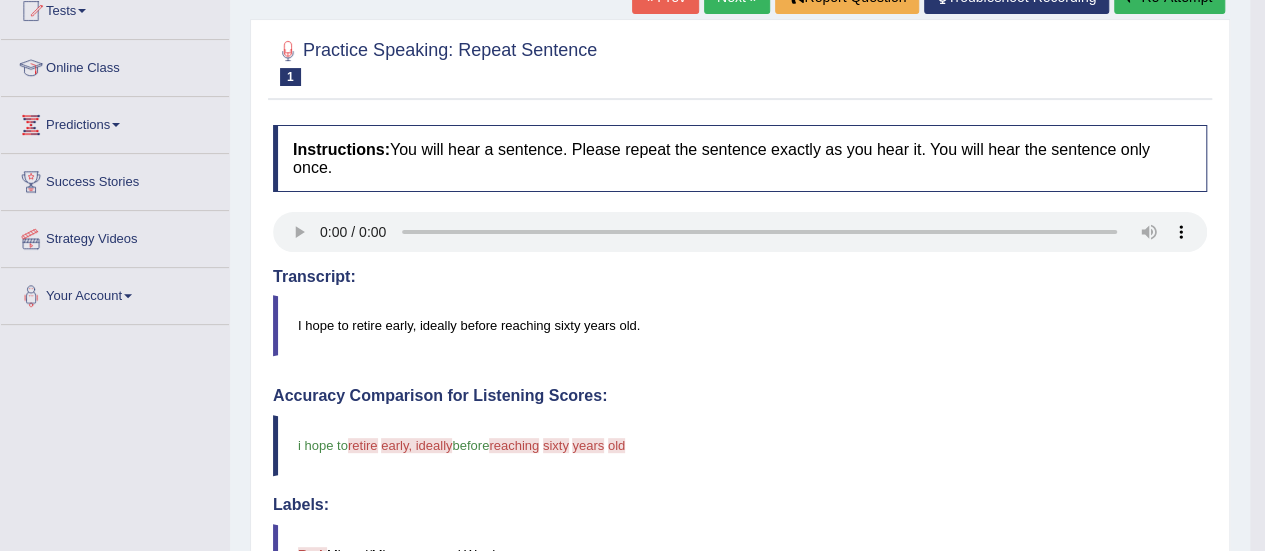 scroll, scrollTop: 0, scrollLeft: 0, axis: both 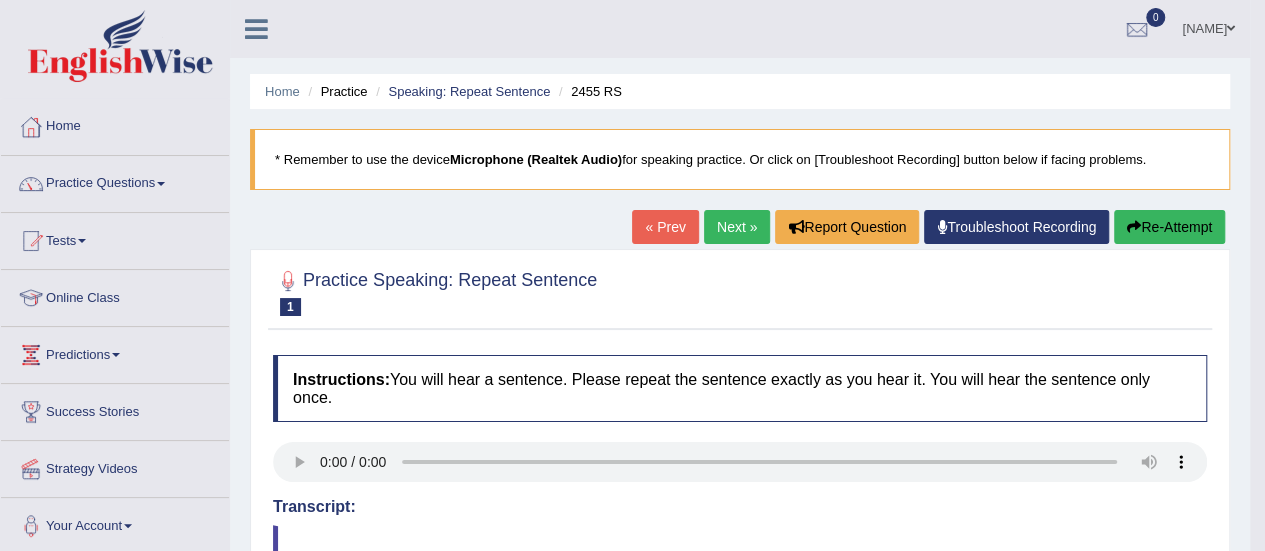 click on "Instructions:  You will hear a sentence. Please repeat the sentence exactly as you hear it. You will hear the sentence only once.
Transcript: I hope to retire early, ideally before reaching sixty years old. Created with Highcharts 7.1.2 Too low Too high Time Pitch meter: 0 2.5 5 7.5 10 Created with Highcharts 7.1.2 Great Too slow Too fast Time Speech pace meter: 0 10 20 30 40 Accuracy Comparison for Listening Scores: i hope to  retire return   early, ideally only  before  reaching and   sixty i   years look   old my country Labels:
Red:  Missed/Mispronounced Words
Green:  Correct Words
Accuracy:  You have spoken 36 % of the words correctly (4 out of 11 words overall) Voice Analysis: A.I. Scores:
1  / 3              Content
5  / 5              Oral fluency
4.4  / 5              Pronunciation
Your Response: Status:" at bounding box center [740, 819] 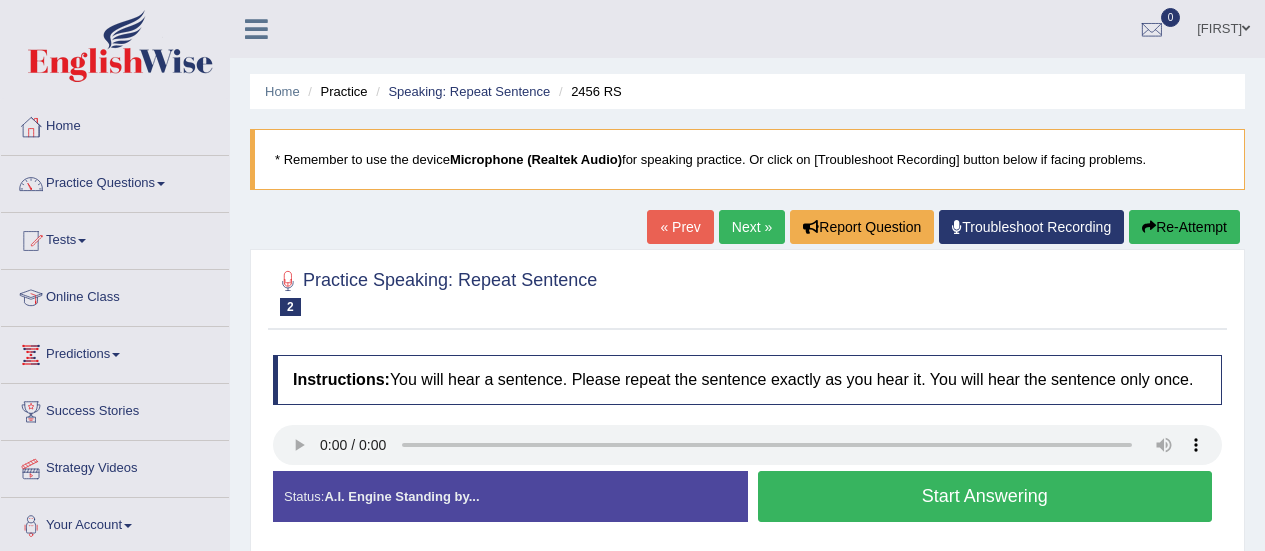scroll, scrollTop: 0, scrollLeft: 0, axis: both 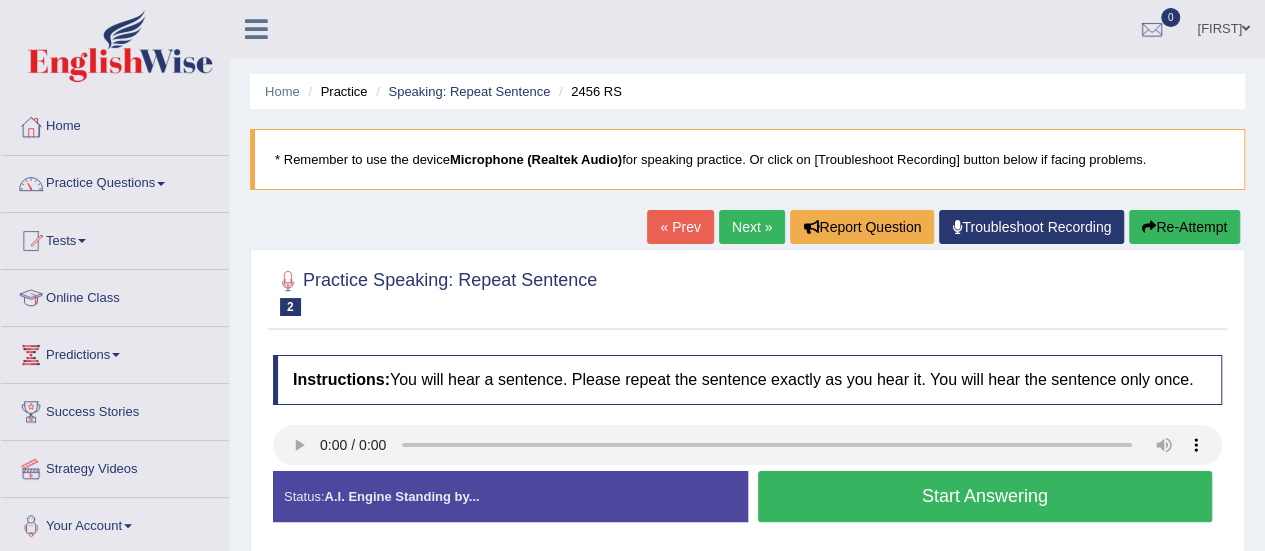 click on "Start Answering" at bounding box center (985, 496) 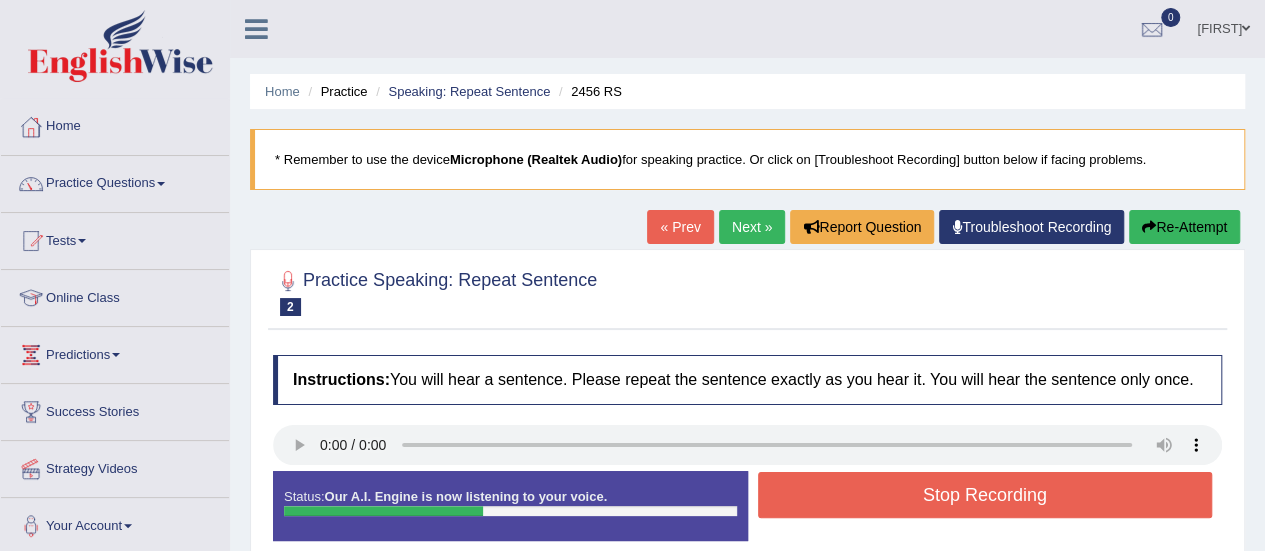 click on "Stop Recording" at bounding box center (985, 495) 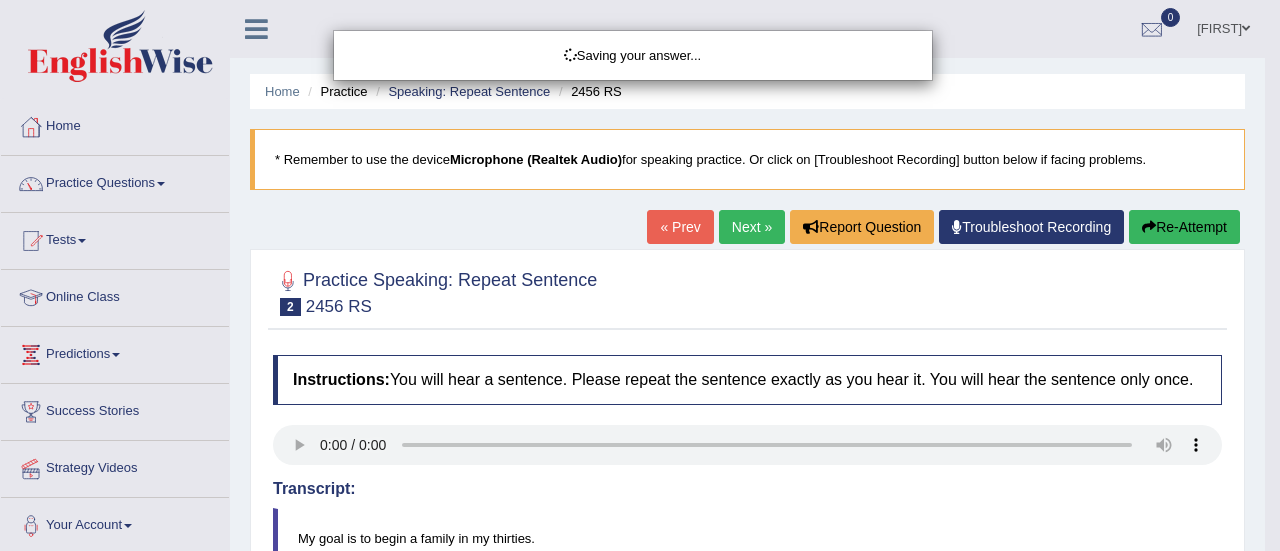 click on "Saving your answer..." at bounding box center (640, 275) 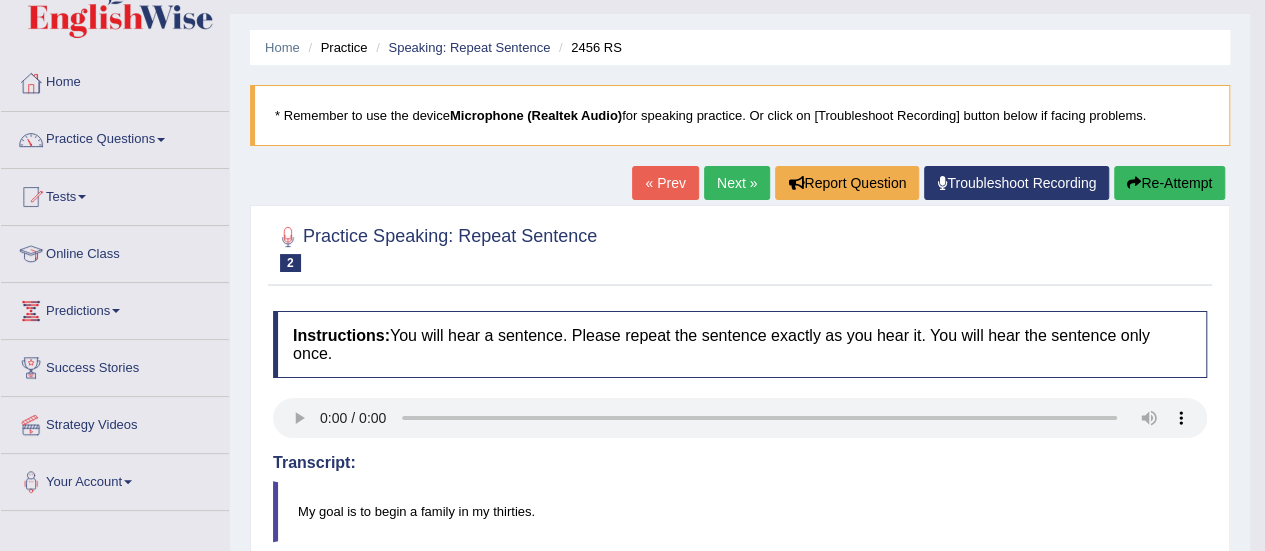 scroll, scrollTop: 0, scrollLeft: 0, axis: both 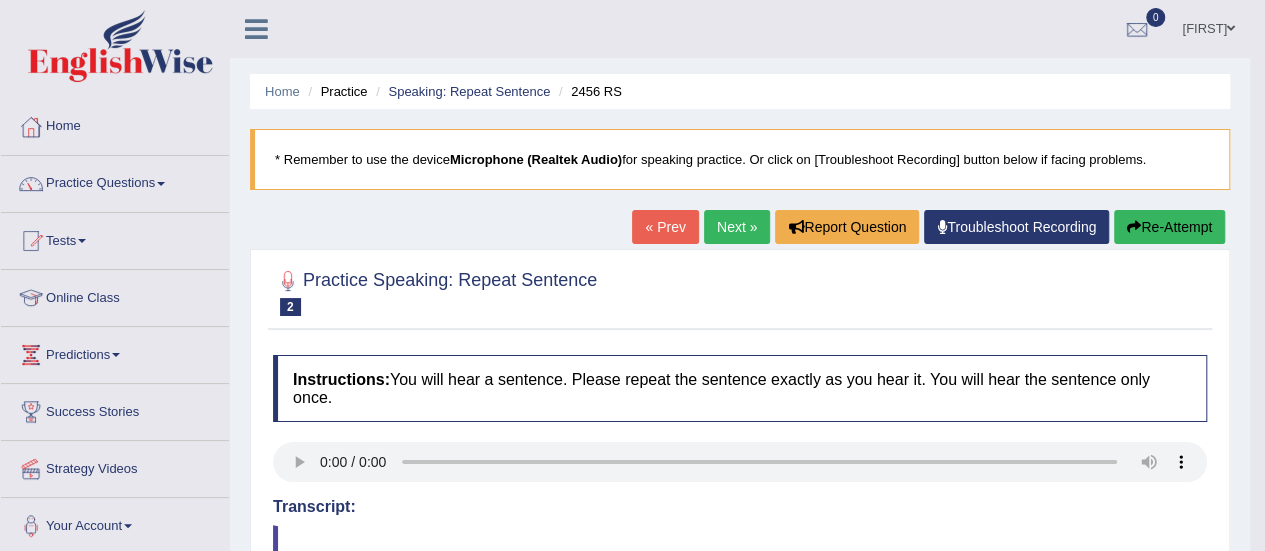 click on "Next »" at bounding box center (737, 227) 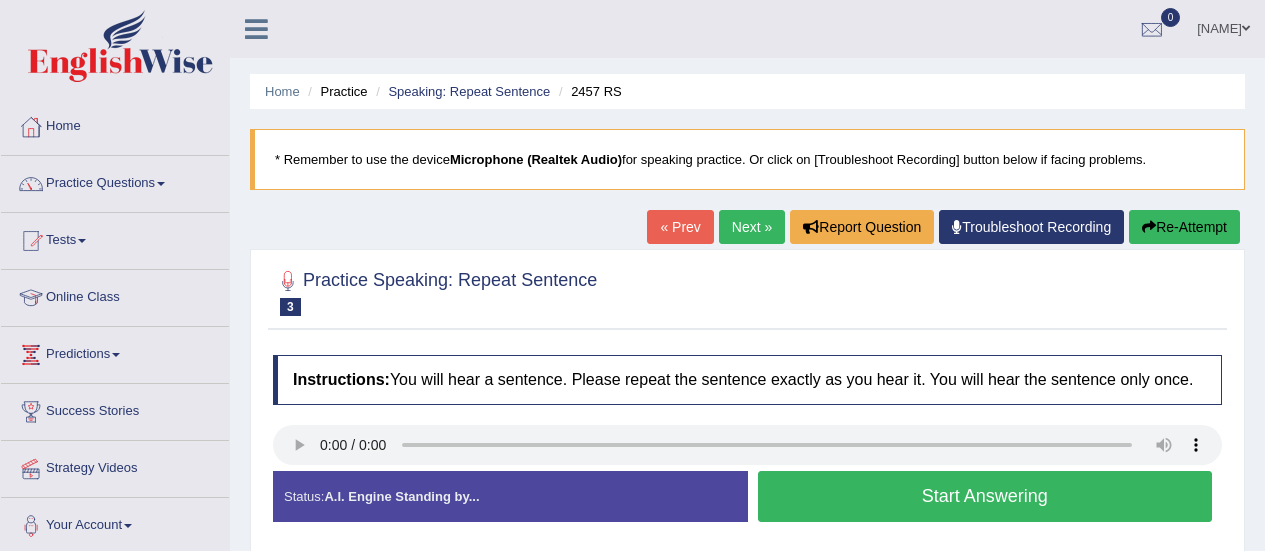scroll, scrollTop: 0, scrollLeft: 0, axis: both 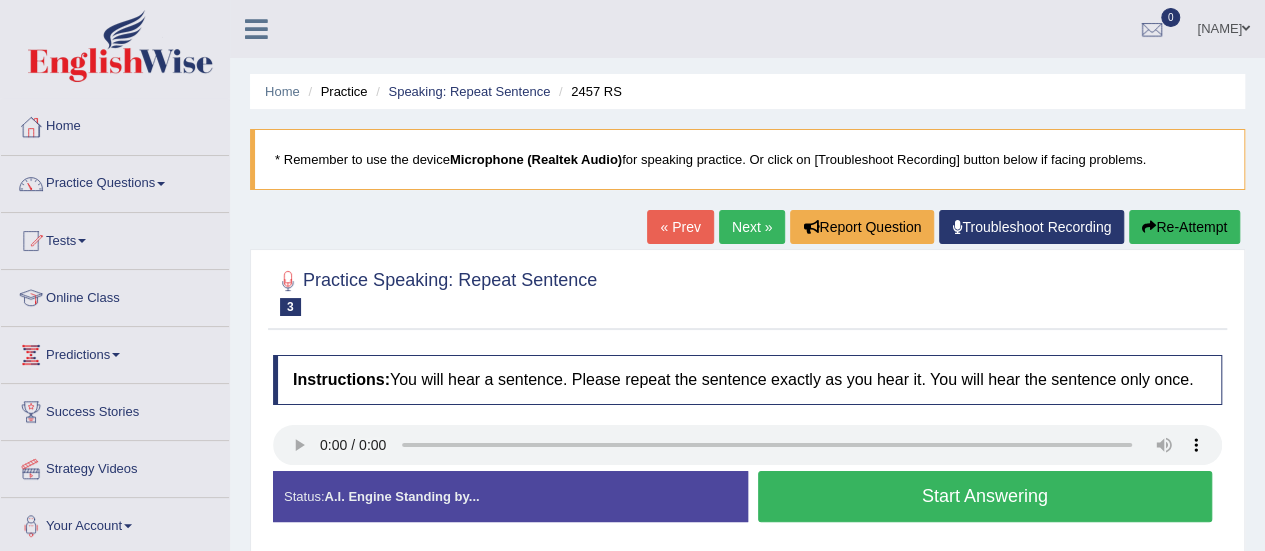 click on "Start Answering" at bounding box center (985, 496) 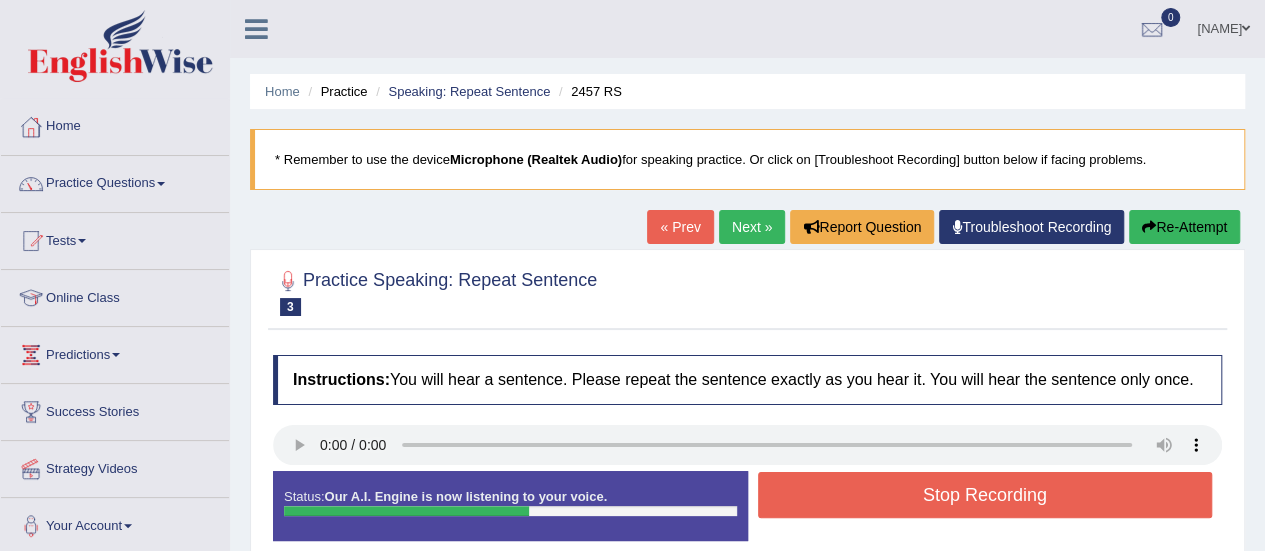 click on "Stop Recording" at bounding box center (985, 495) 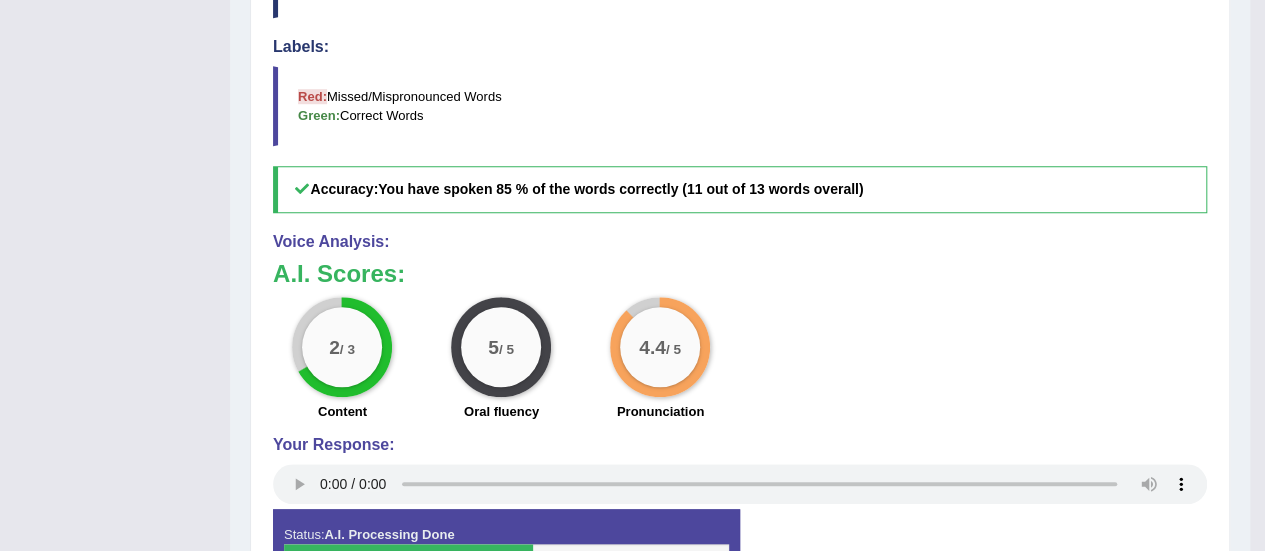 scroll, scrollTop: 690, scrollLeft: 0, axis: vertical 